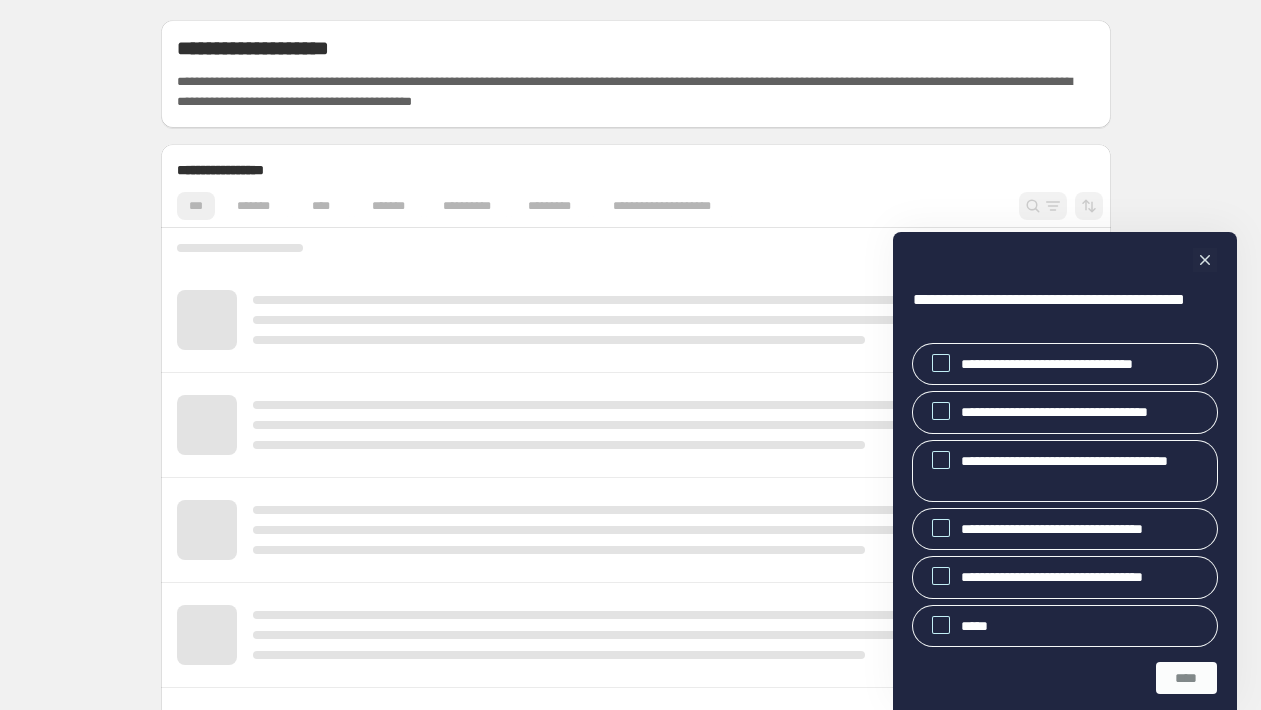 scroll, scrollTop: 0, scrollLeft: 0, axis: both 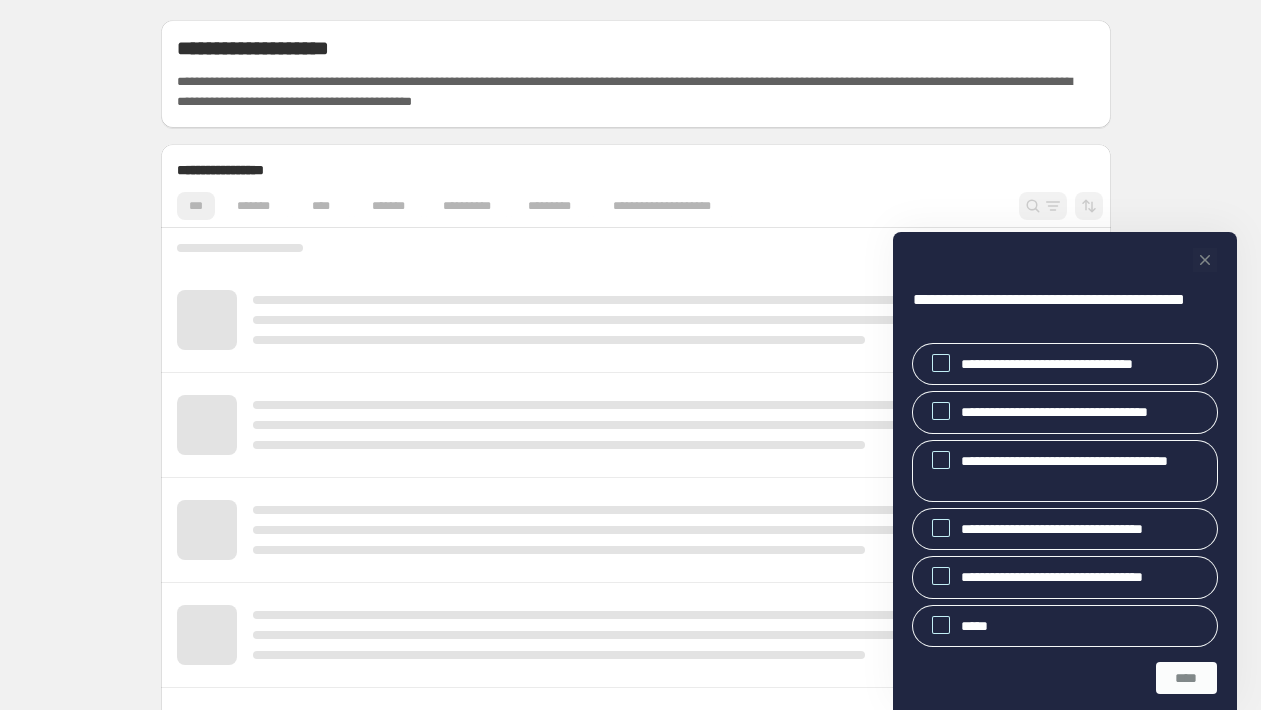 click 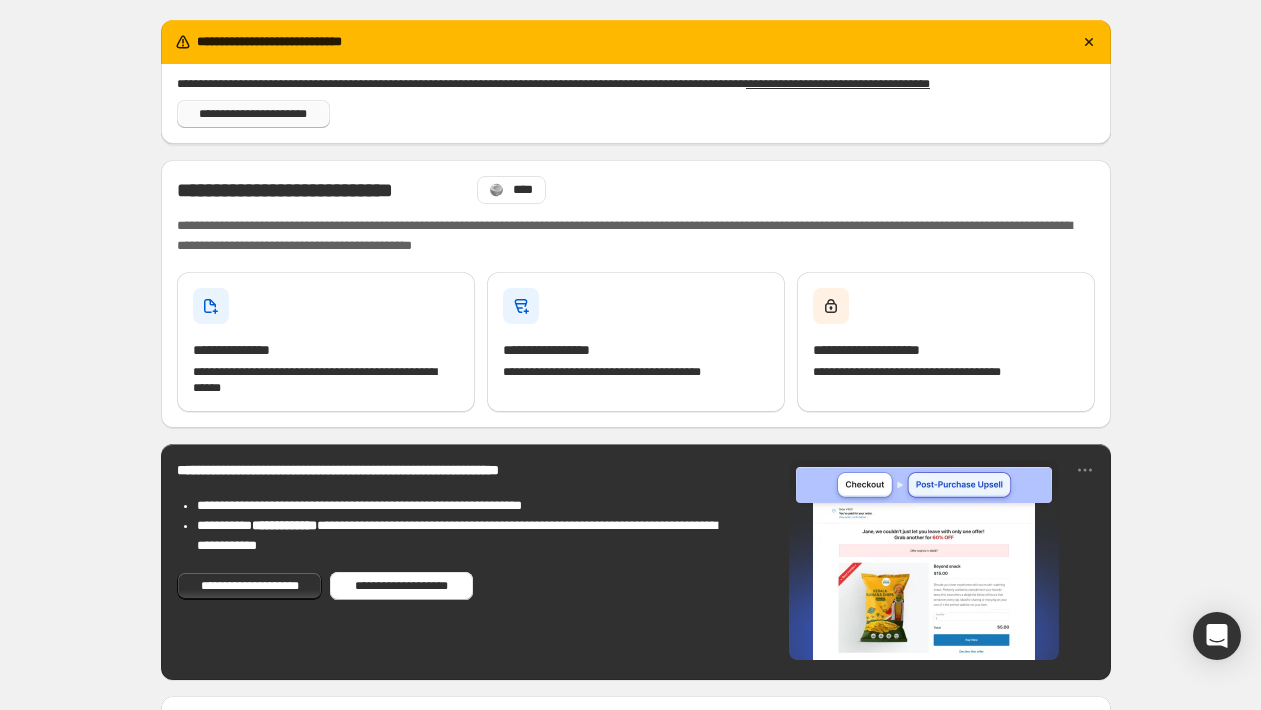click on "**********" at bounding box center (253, 114) 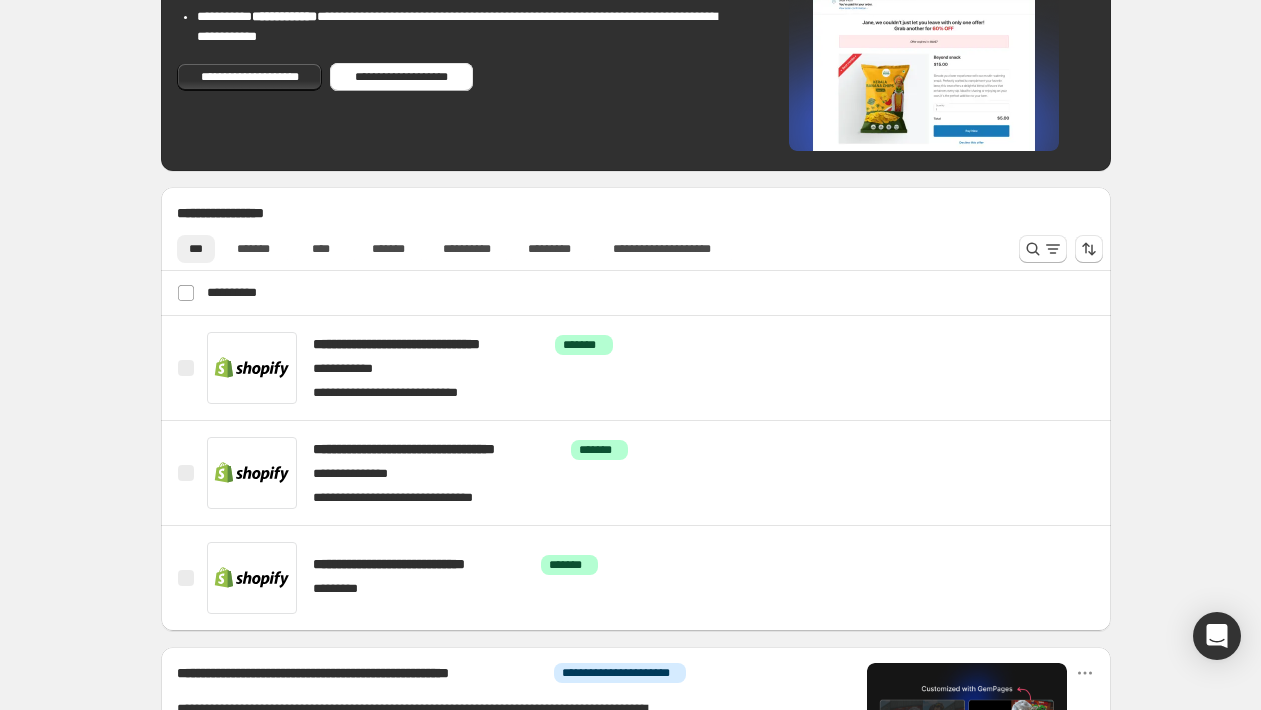 scroll, scrollTop: 372, scrollLeft: 0, axis: vertical 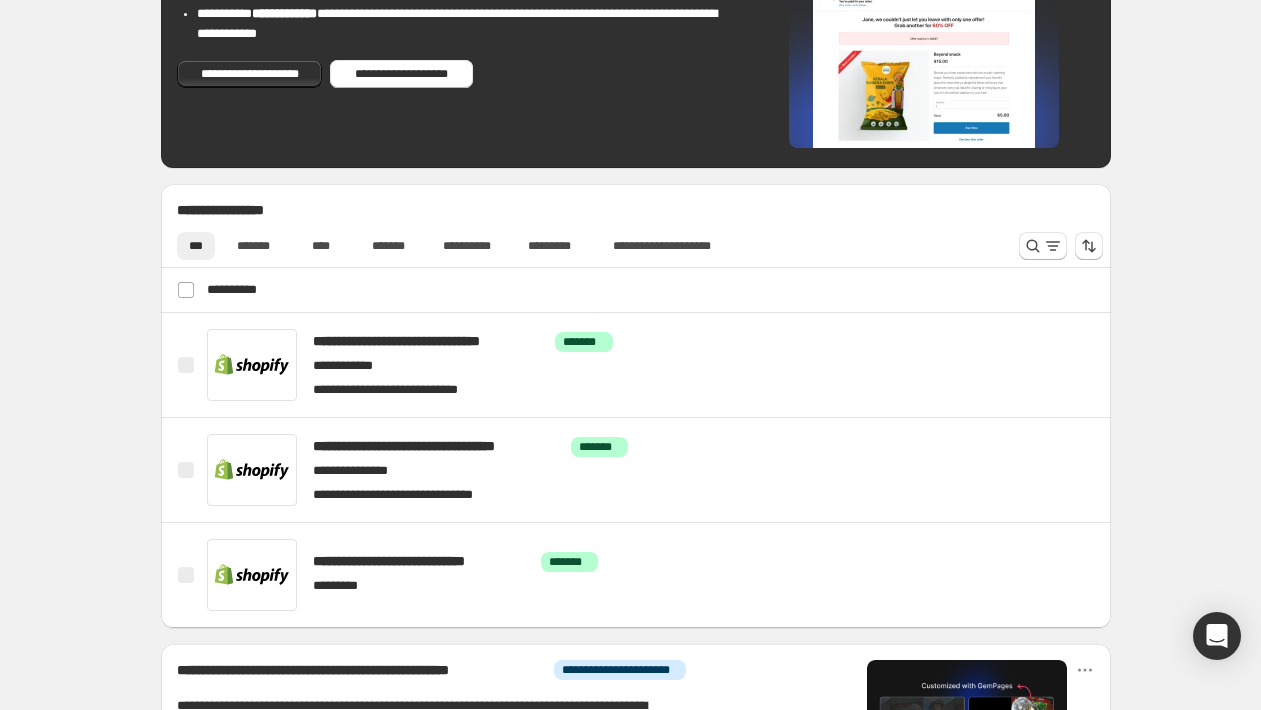 click on "**********" at bounding box center (636, 432) 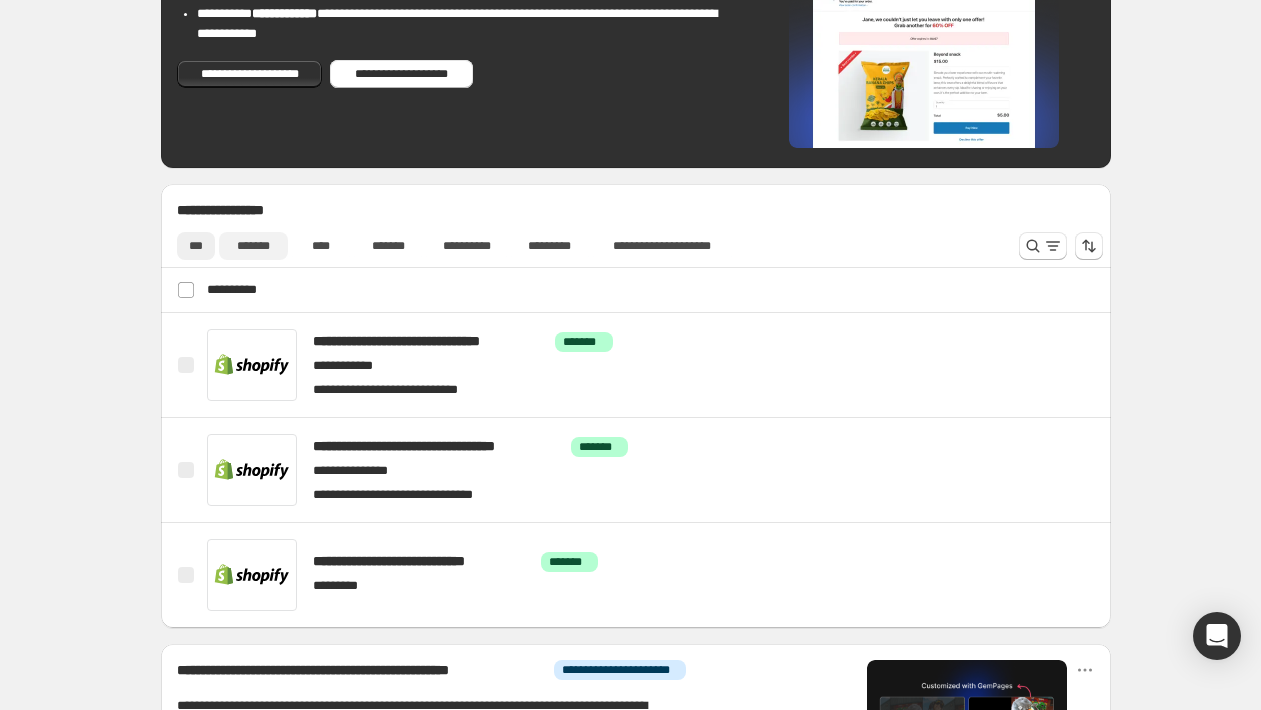 click on "*******" at bounding box center [253, 246] 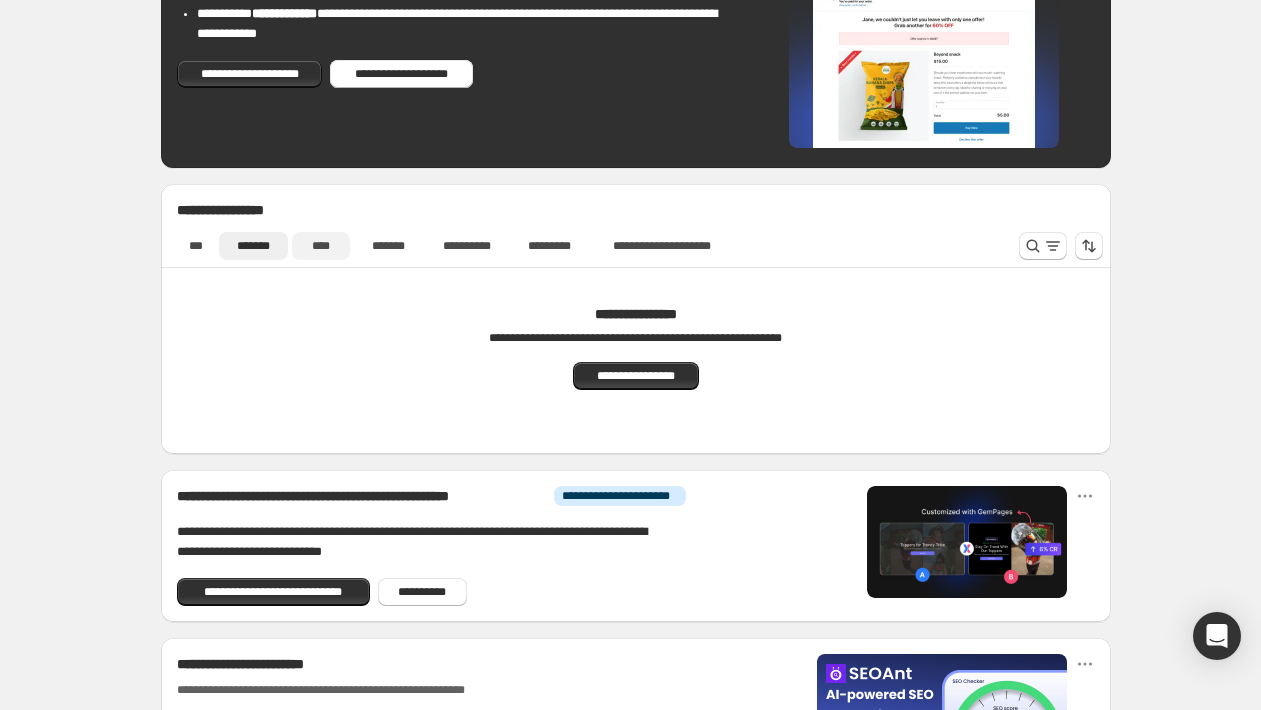click on "****" at bounding box center [321, 246] 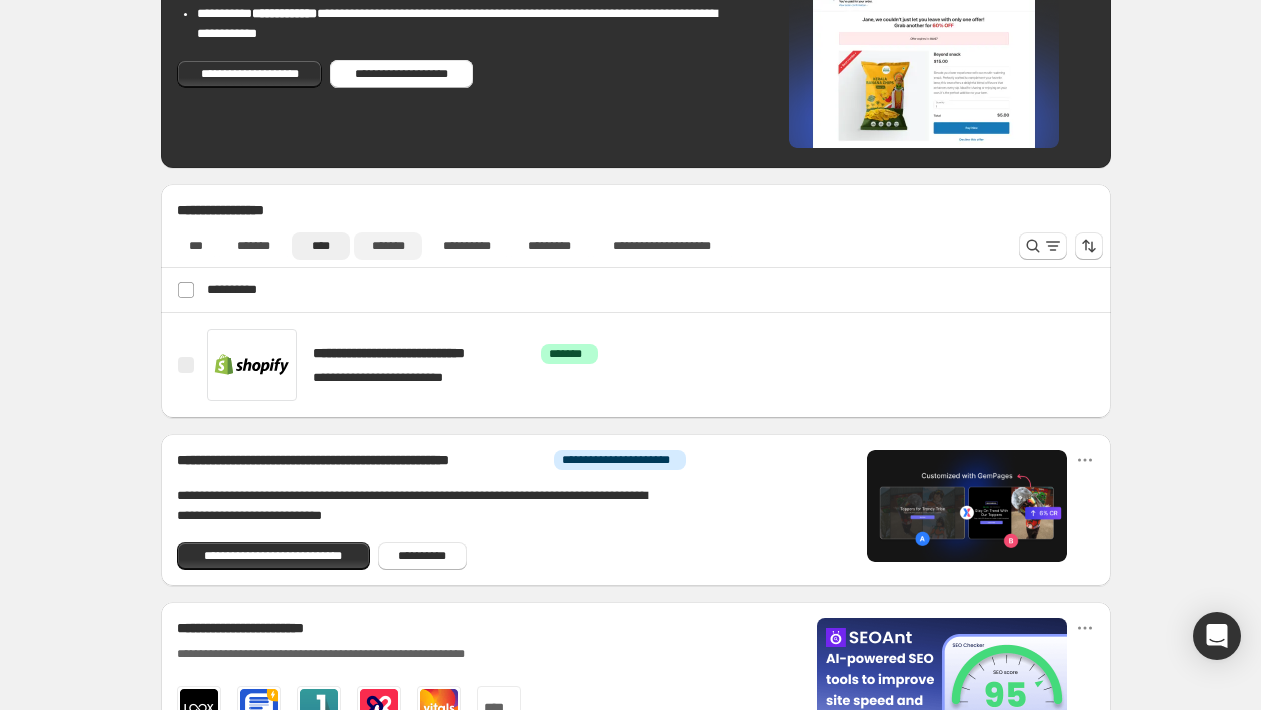 click on "*******" at bounding box center (388, 246) 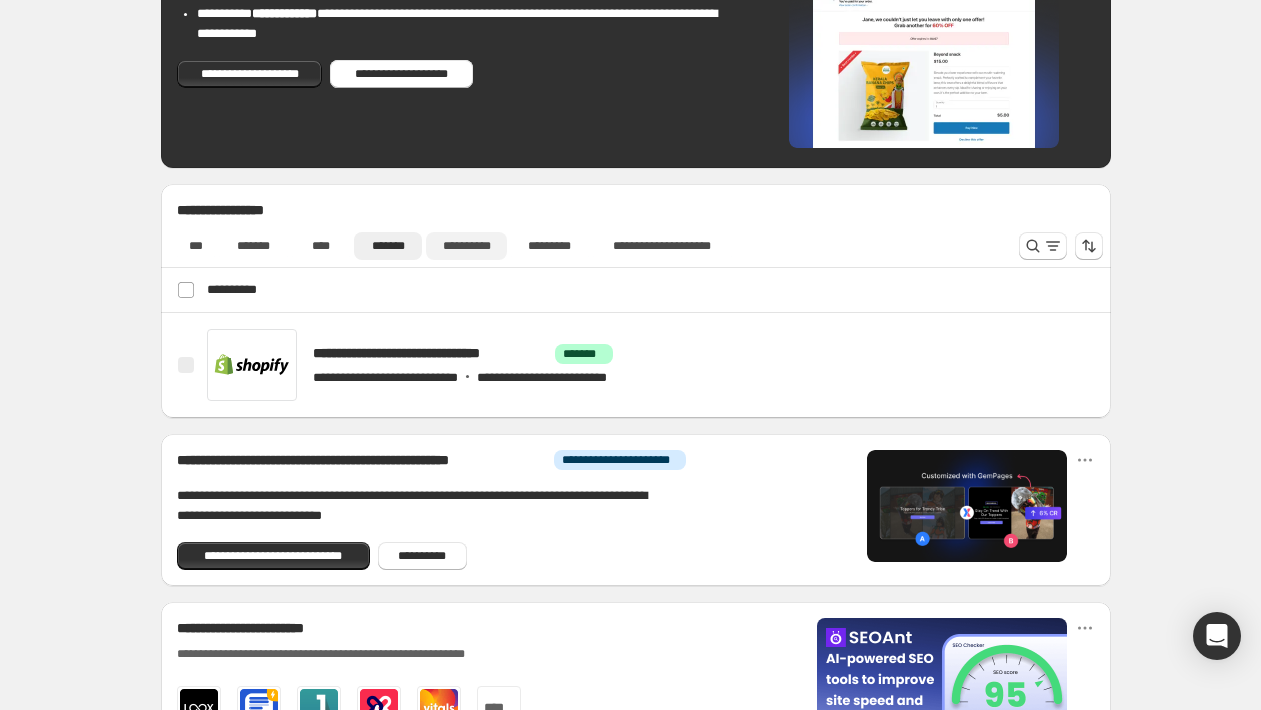 click on "**********" at bounding box center [466, 246] 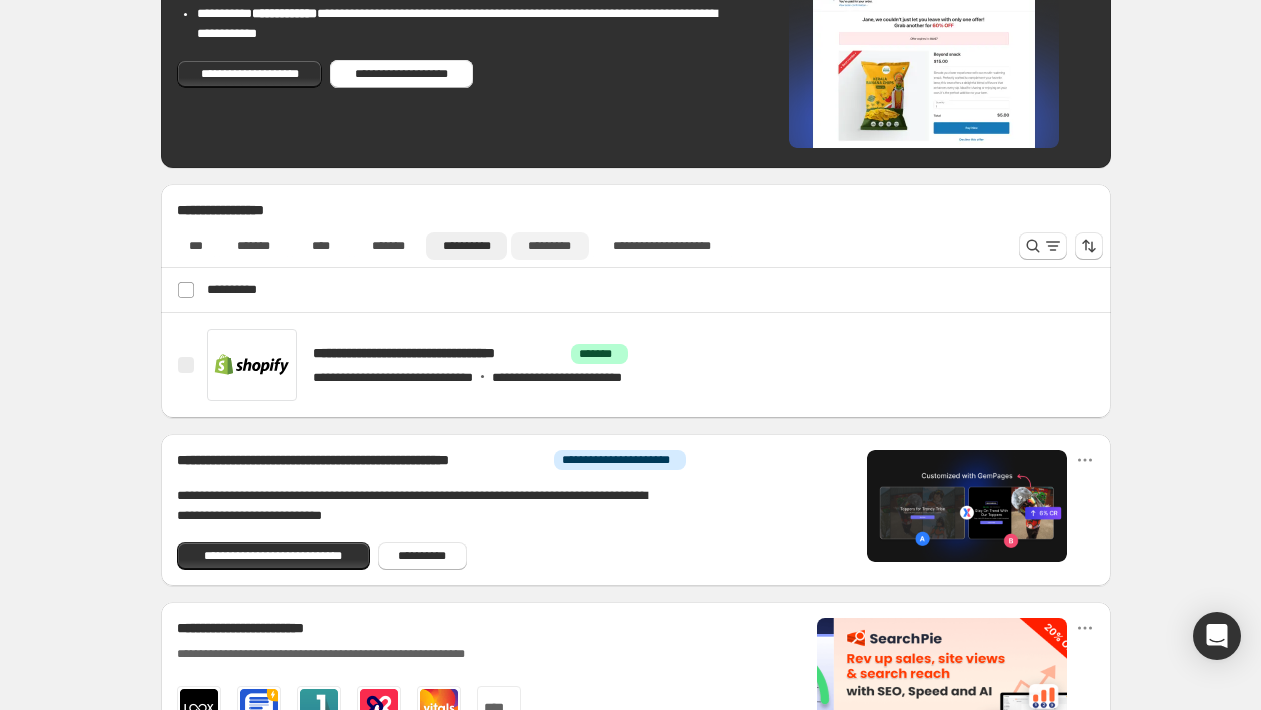 click on "*********" at bounding box center (549, 246) 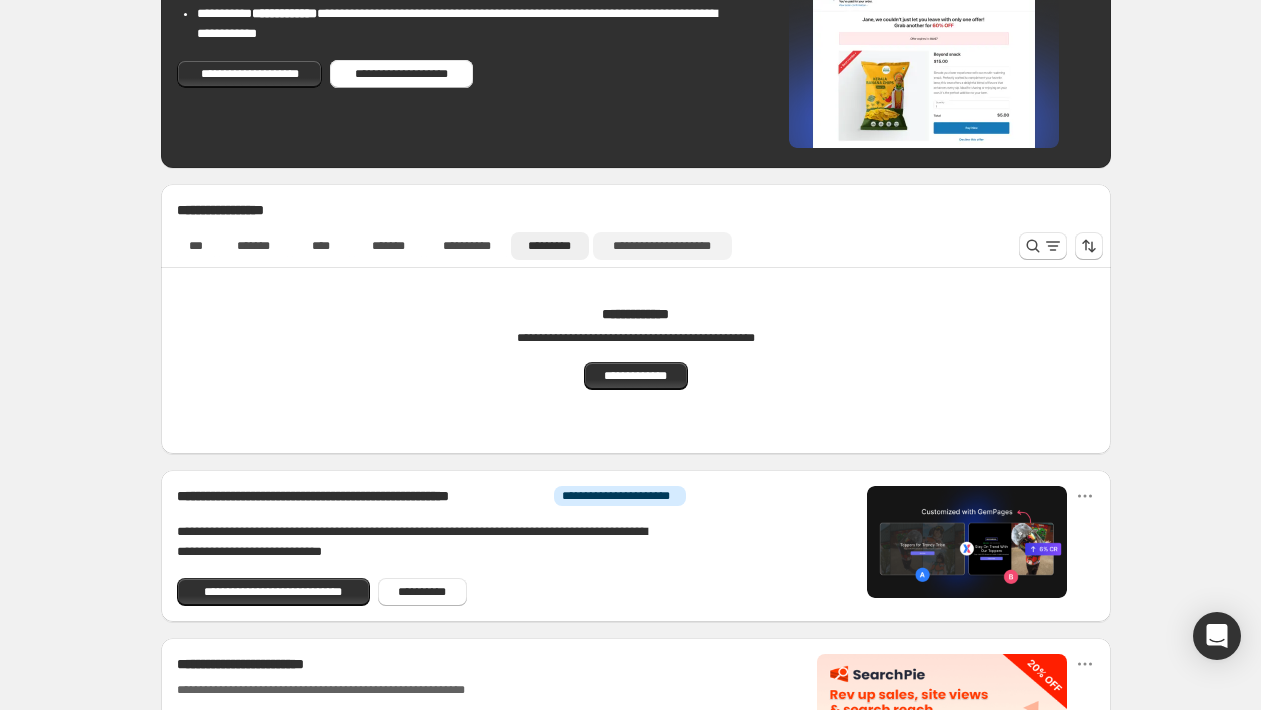 click on "**********" at bounding box center [662, 246] 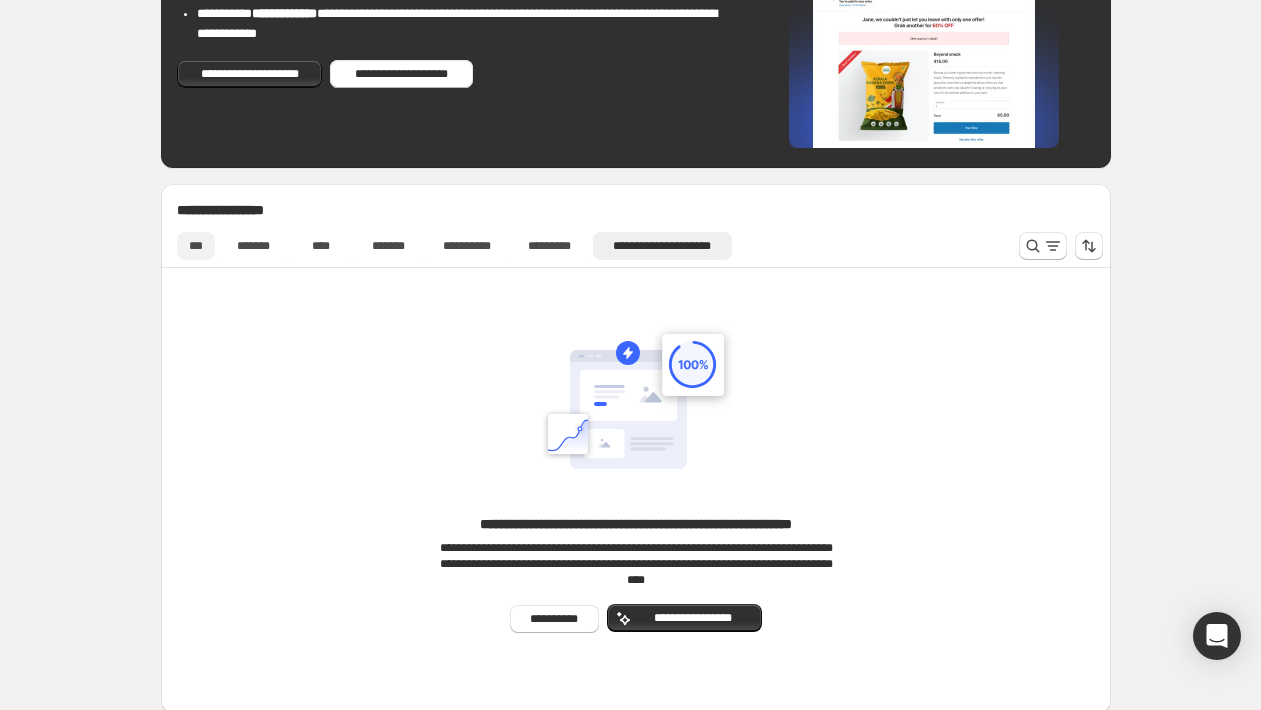 click on "***" at bounding box center (196, 246) 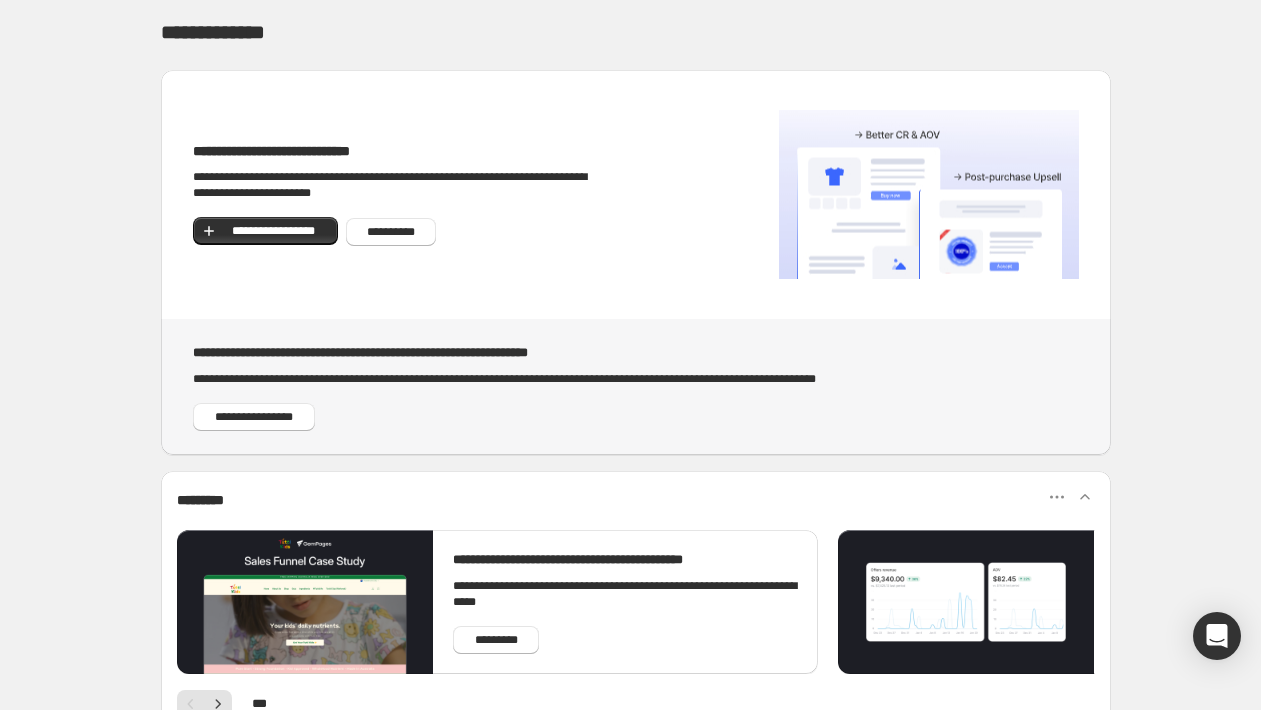 scroll, scrollTop: 8, scrollLeft: 0, axis: vertical 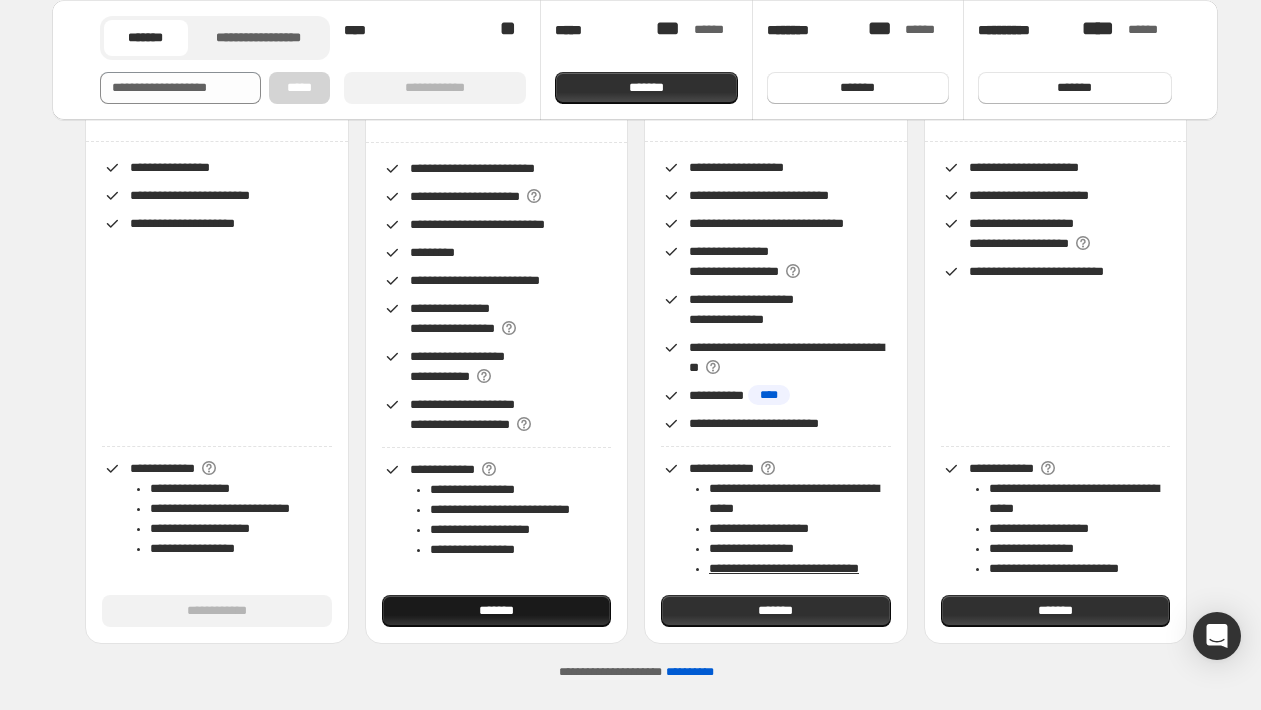 click on "*******" at bounding box center [497, 611] 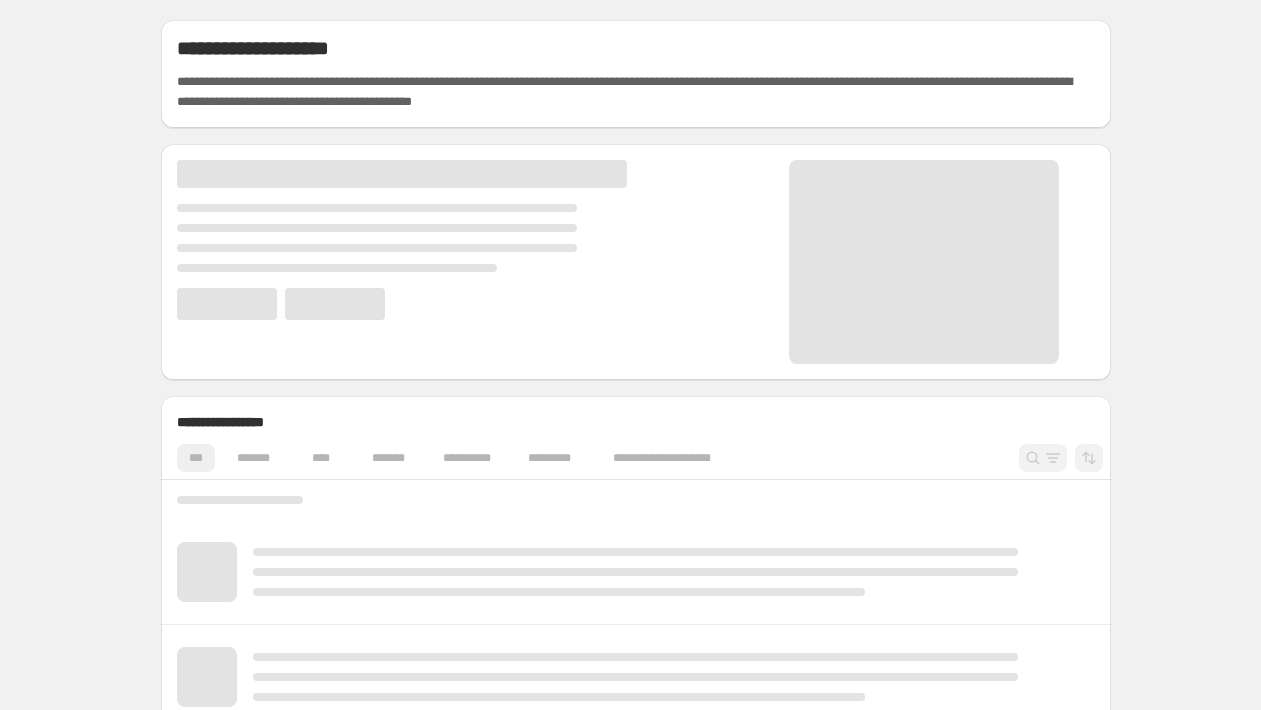 scroll, scrollTop: 0, scrollLeft: 0, axis: both 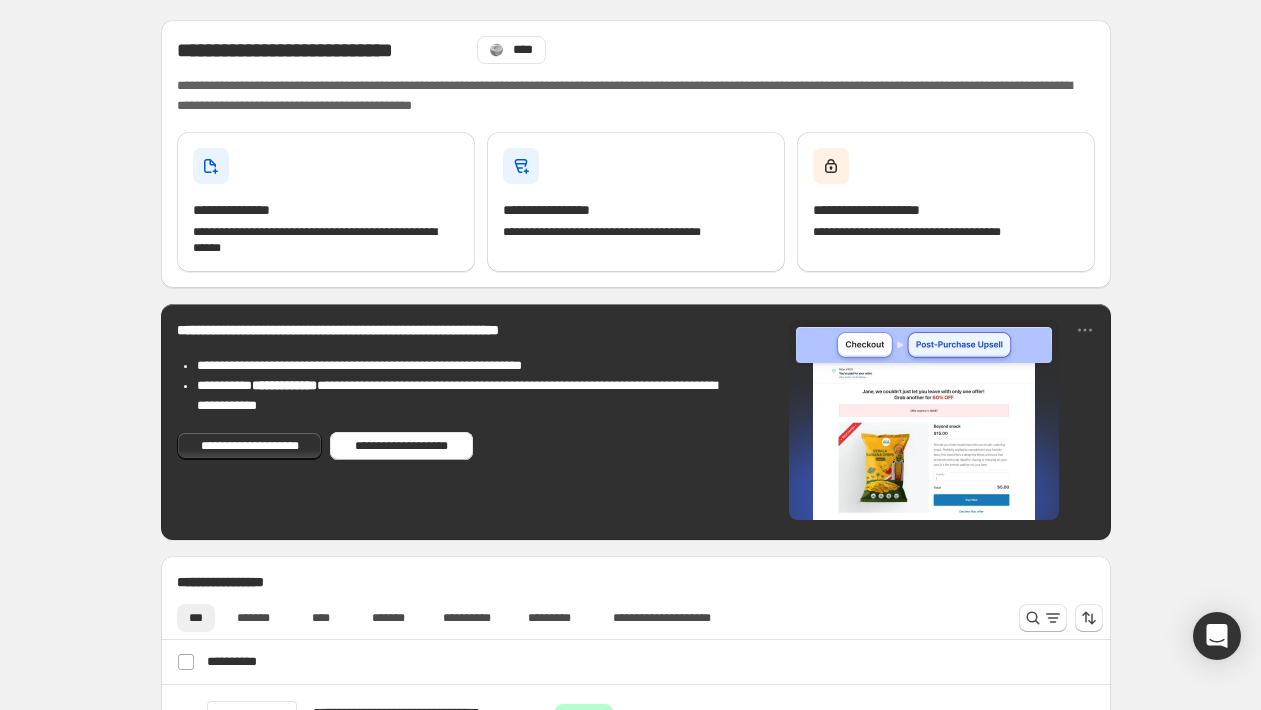 click on "**********" at bounding box center [636, 804] 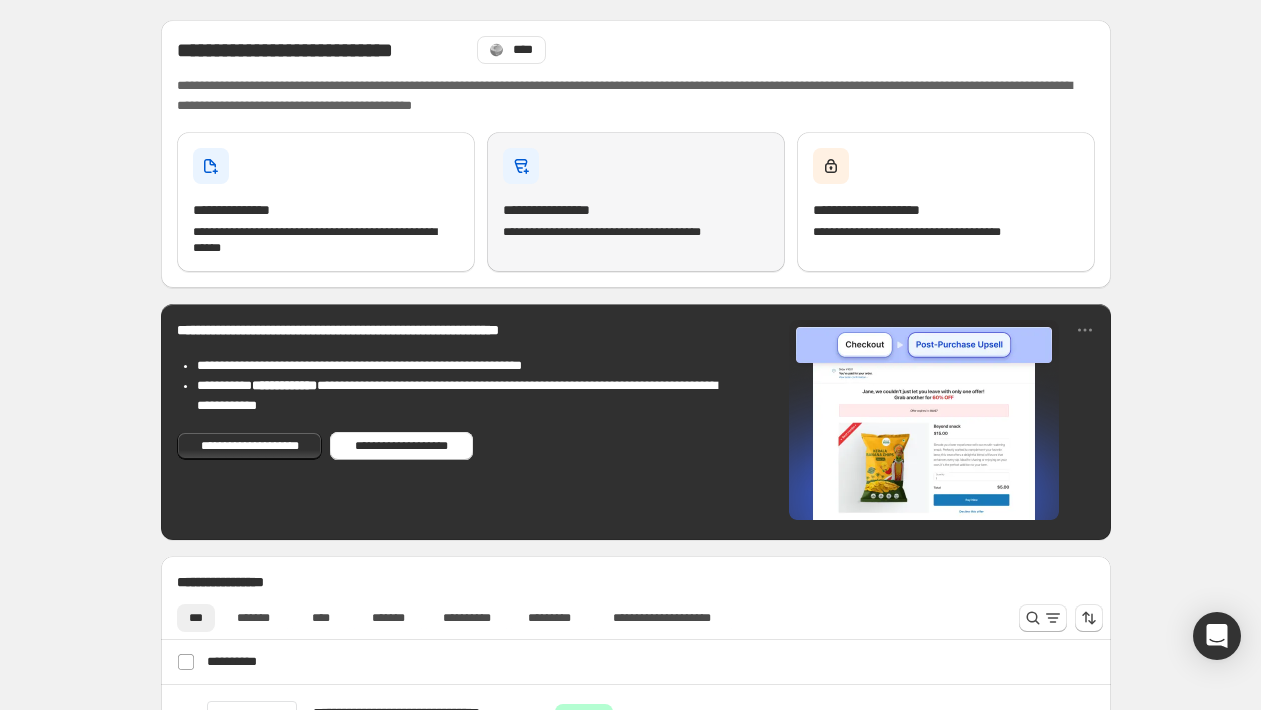 click on "**********" at bounding box center [564, 210] 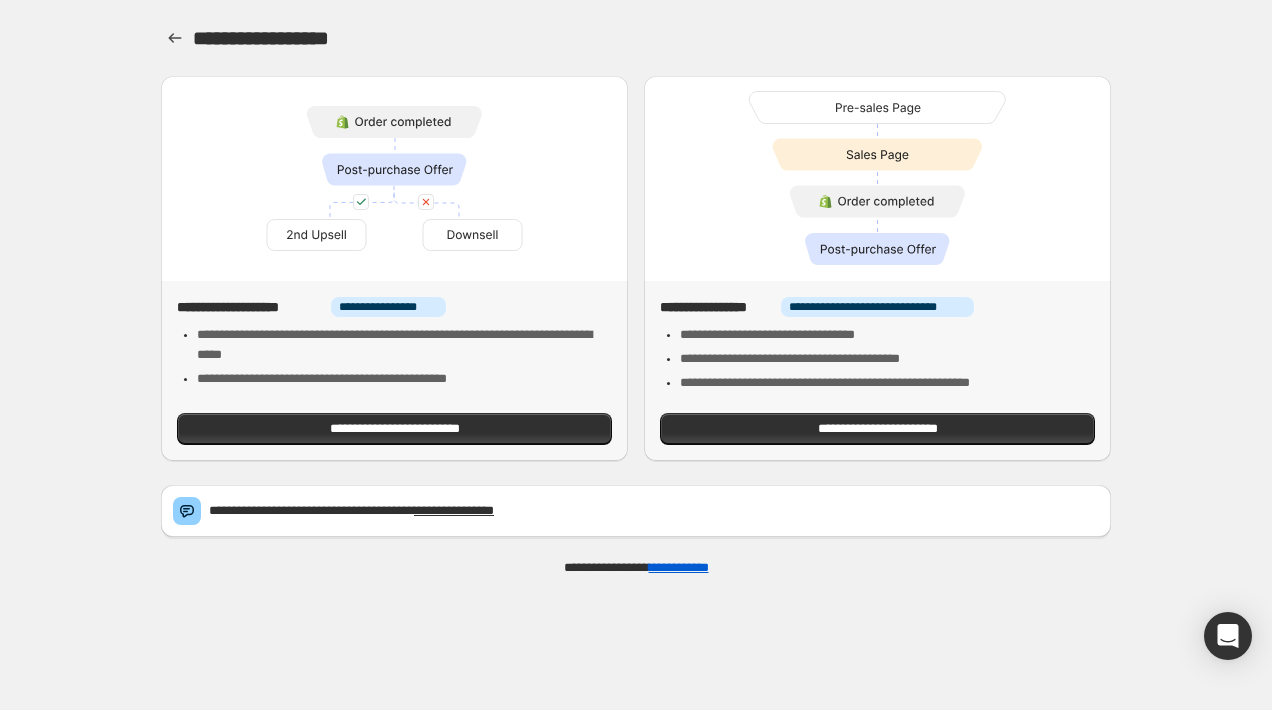 click on "**********" at bounding box center (652, 38) 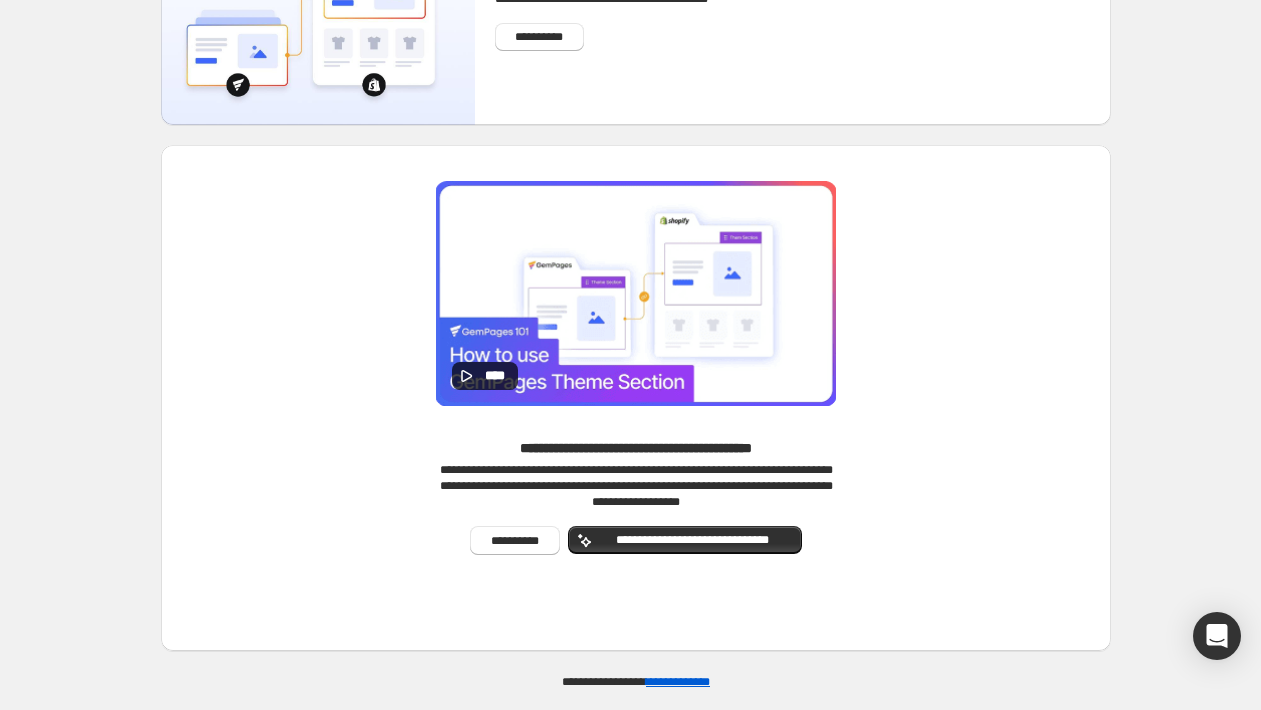 scroll, scrollTop: 149, scrollLeft: 0, axis: vertical 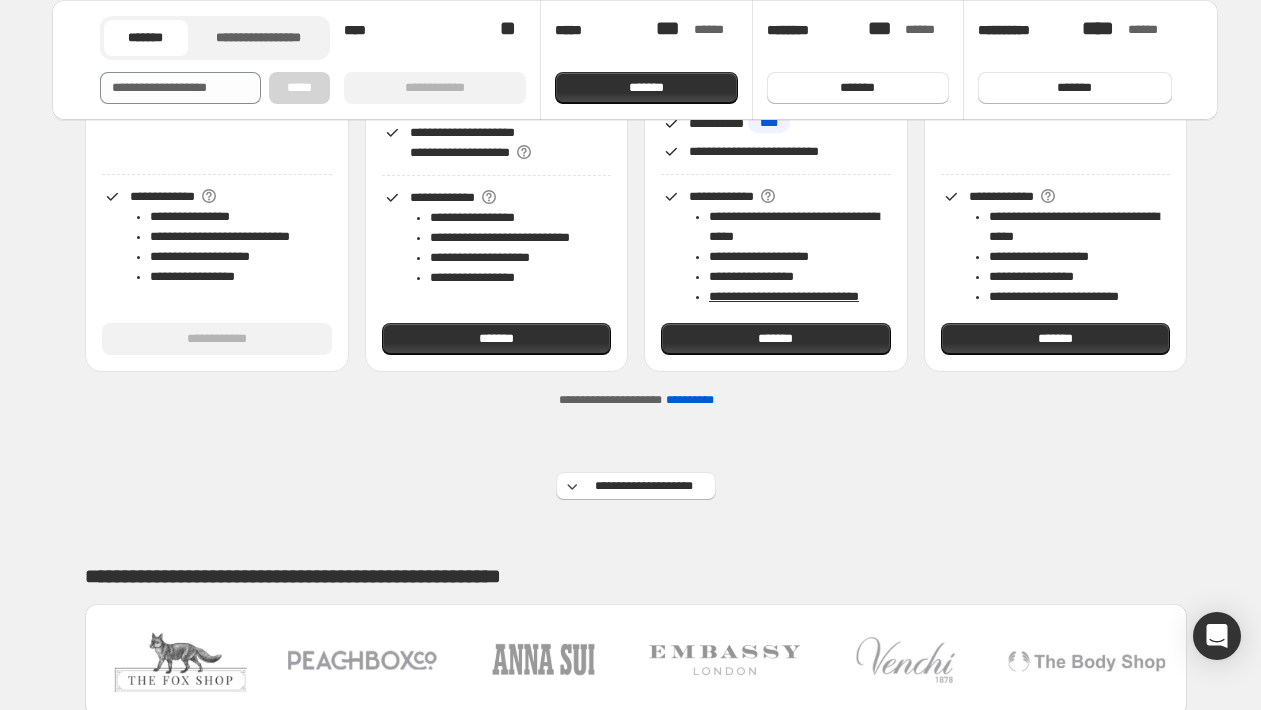 click on "**********" at bounding box center [690, 400] 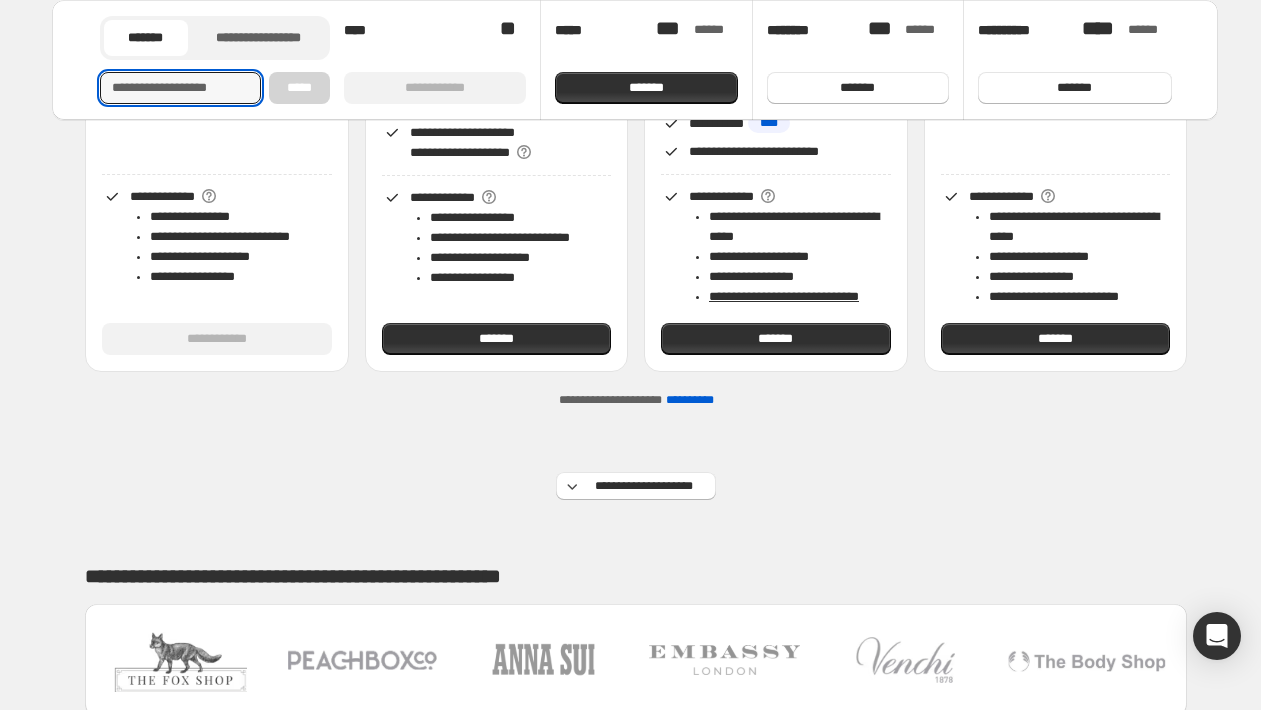 paste on "*******" 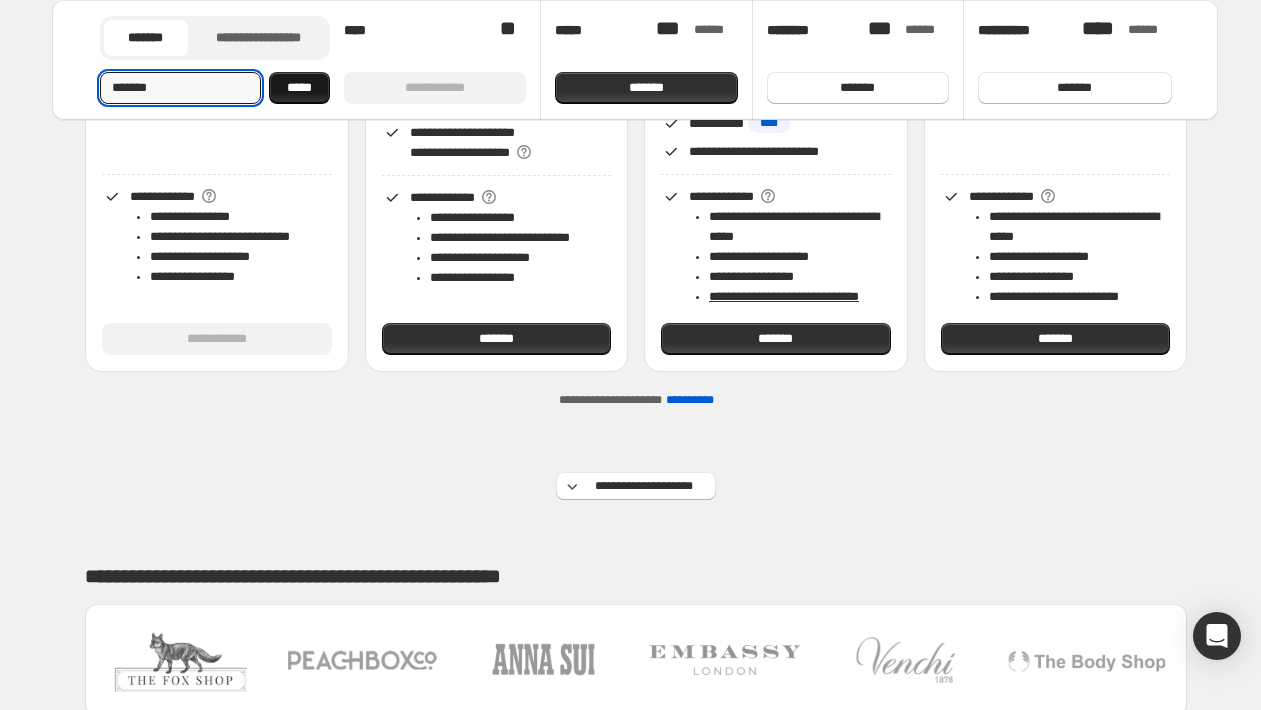 click on "*****" at bounding box center (299, 88) 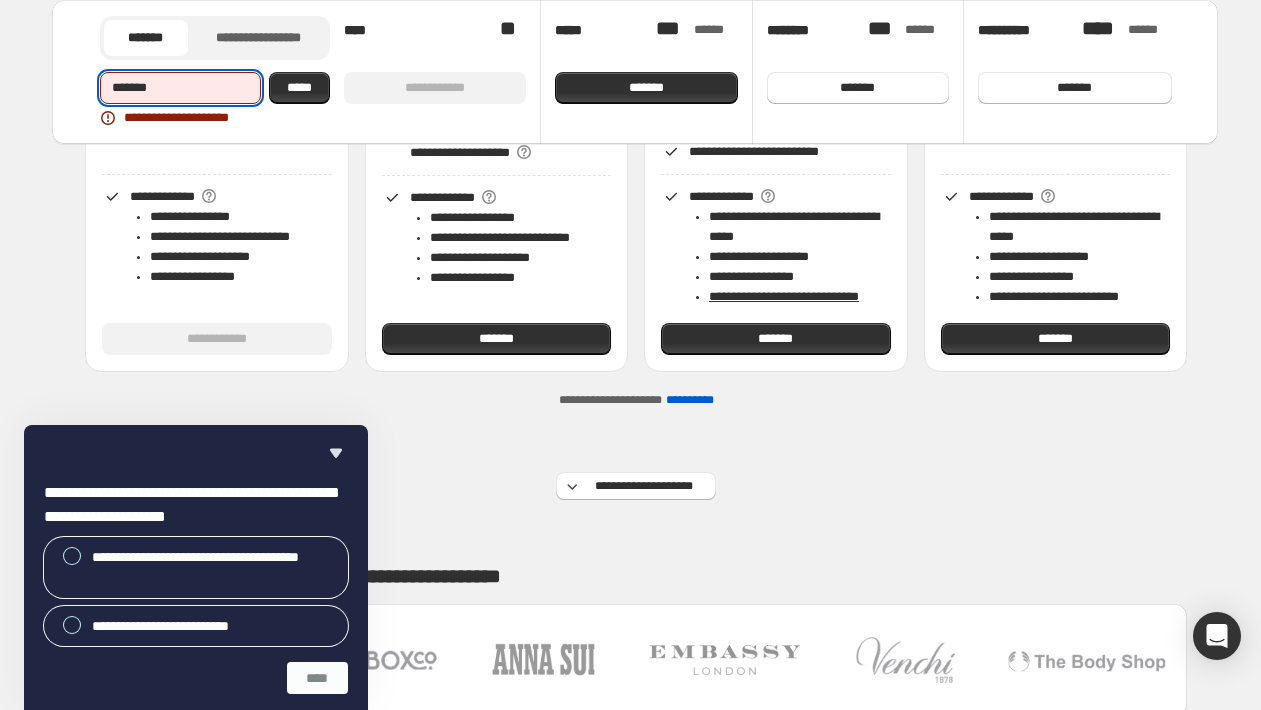 click on "*******" at bounding box center (181, 88) 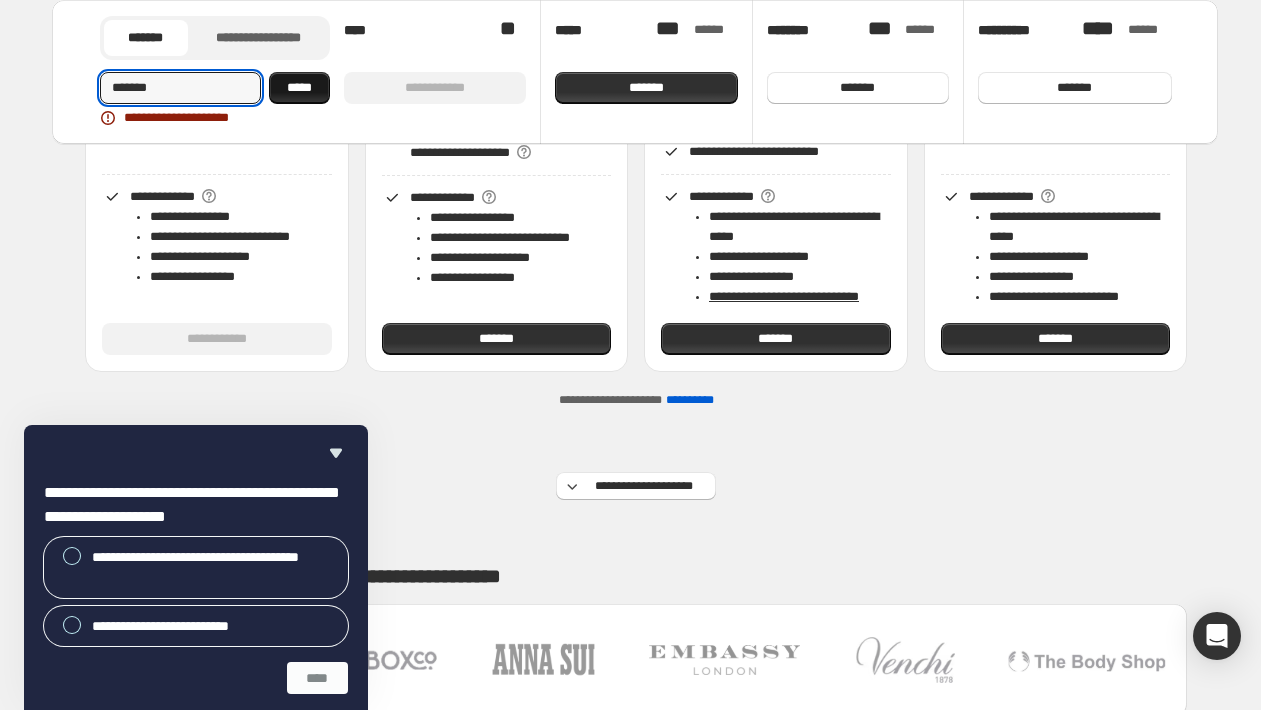 paste 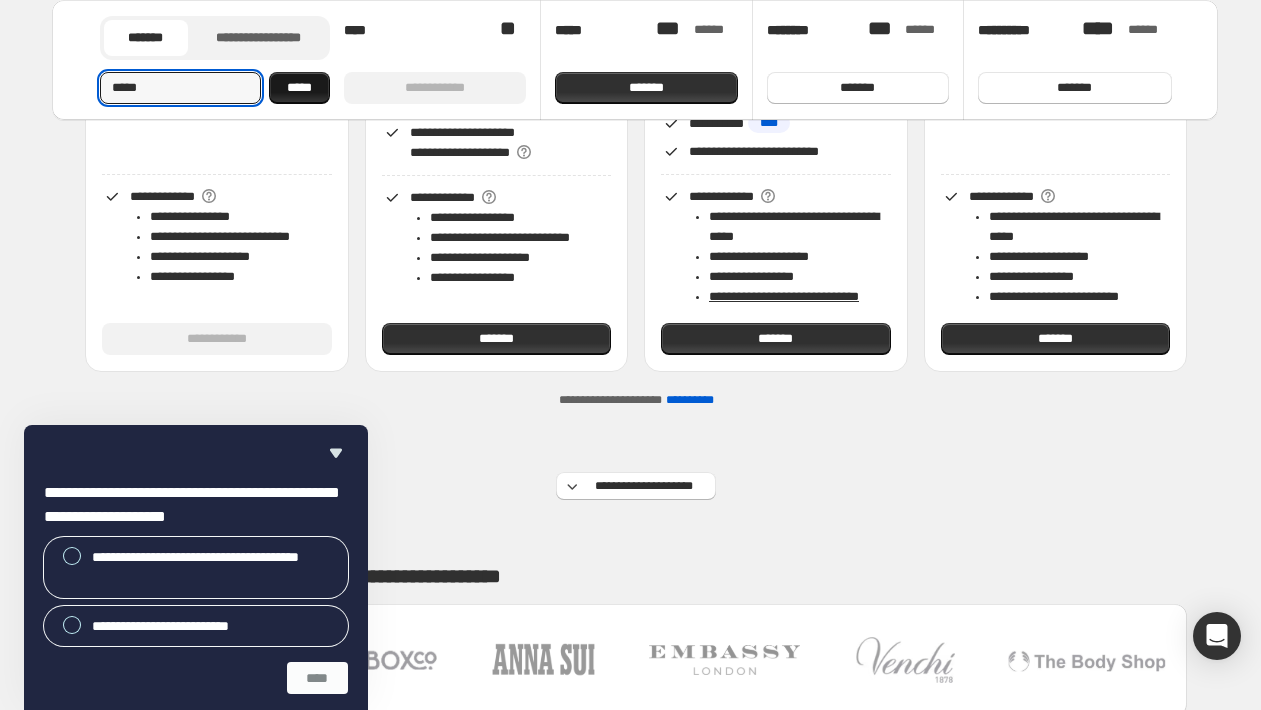 type on "*****" 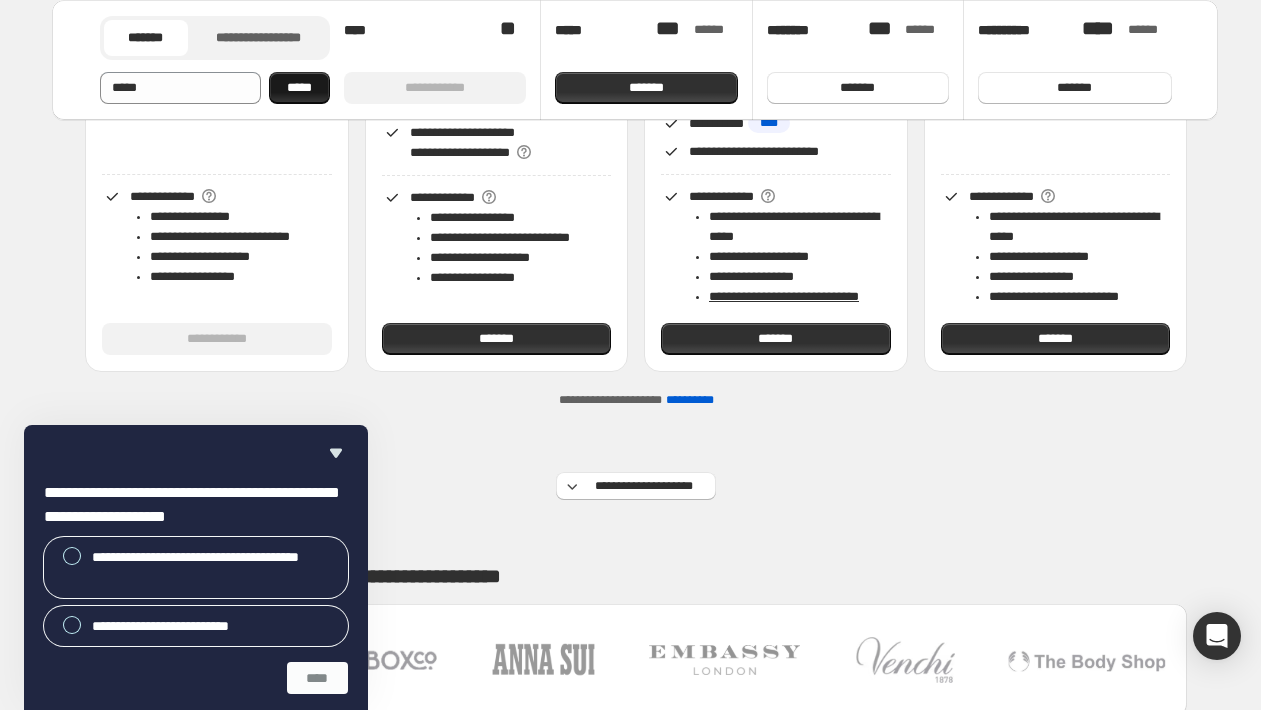 click on "*****" at bounding box center [299, 88] 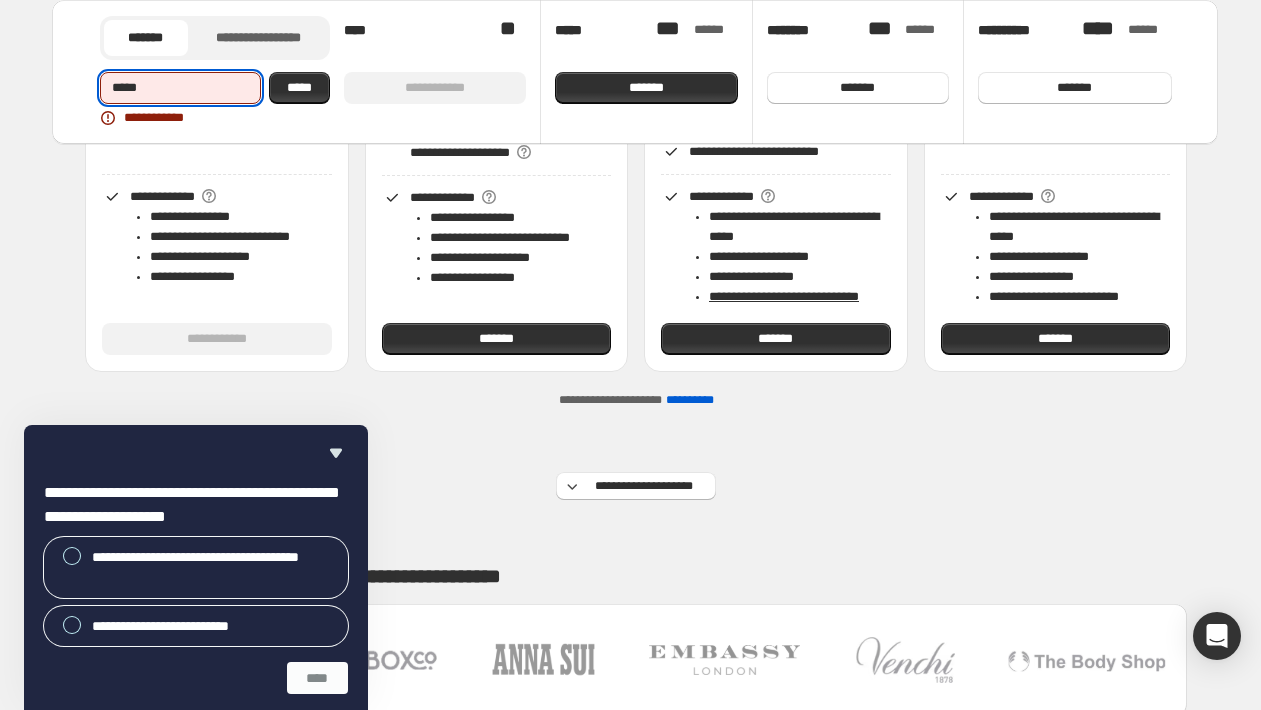 click on "*****" at bounding box center [181, 88] 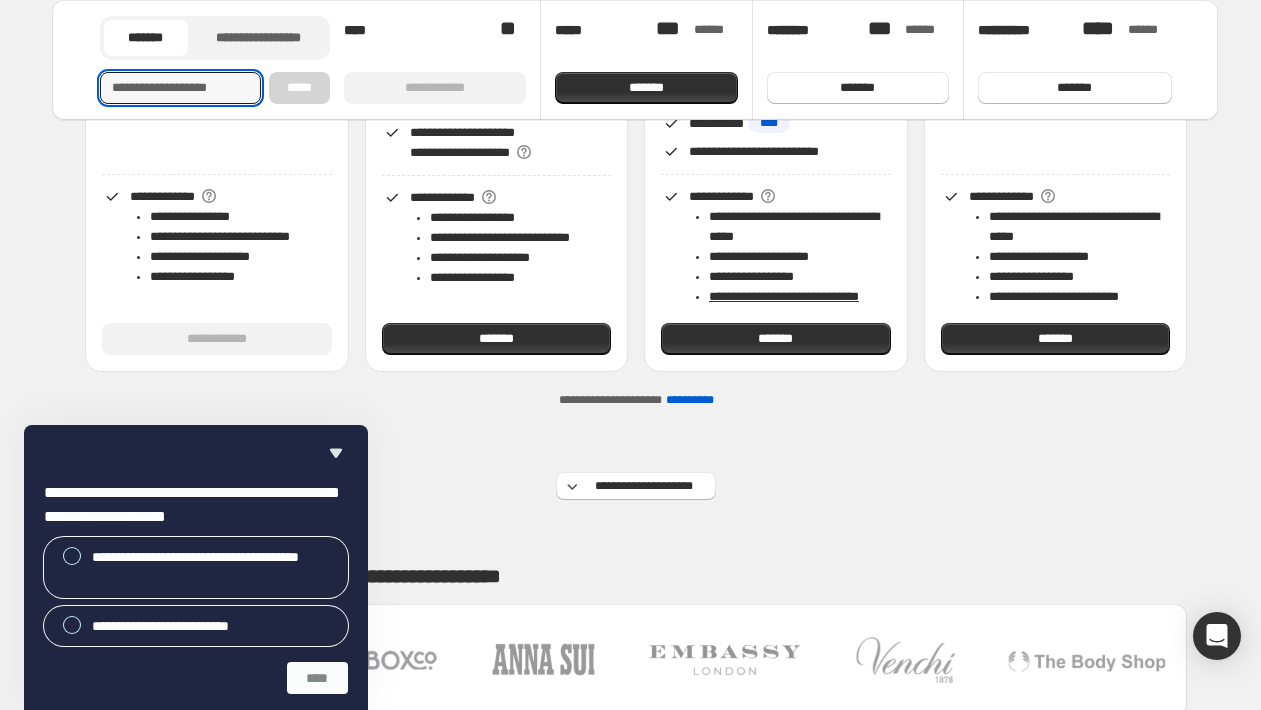 paste on "********" 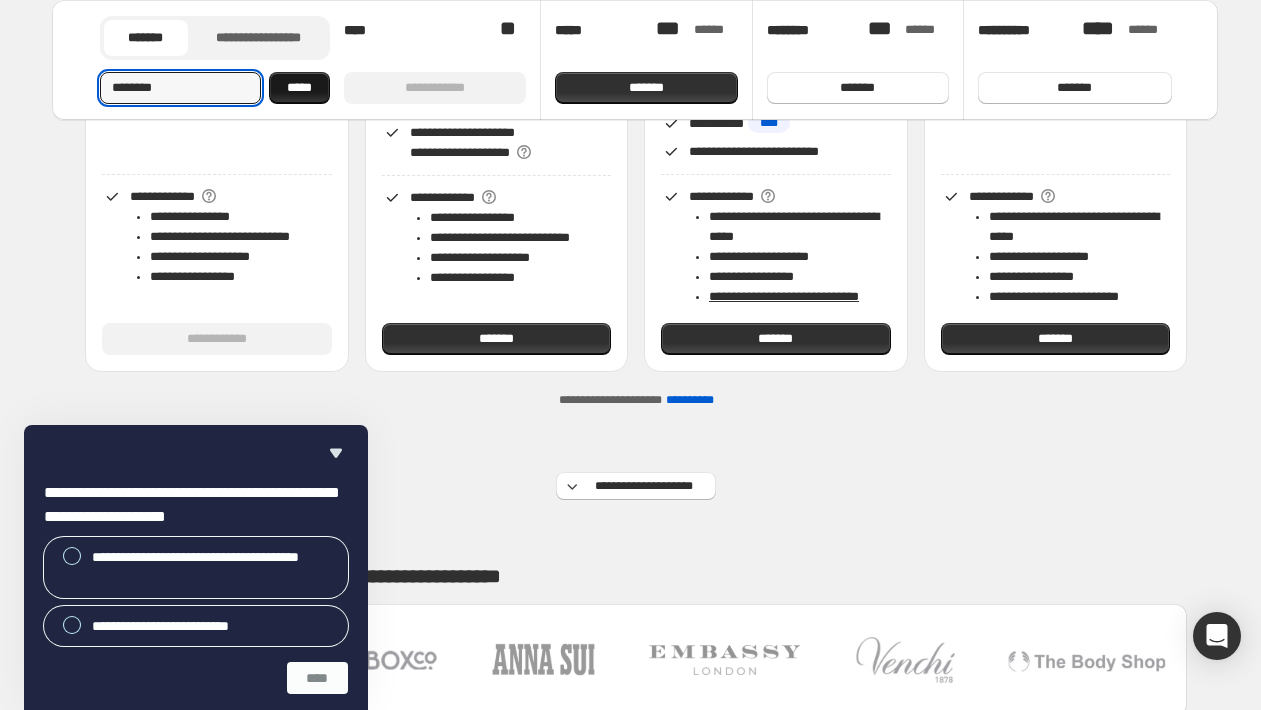 click on "*****" at bounding box center [299, 88] 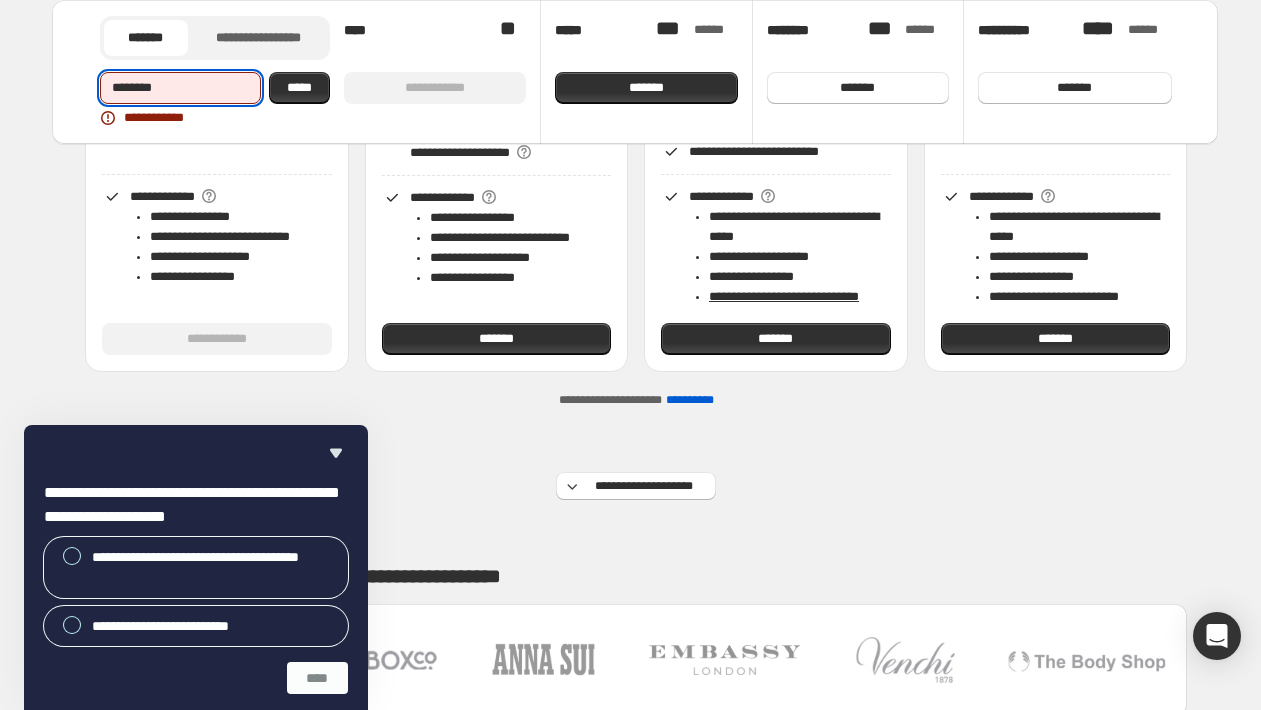 click on "********" at bounding box center (181, 88) 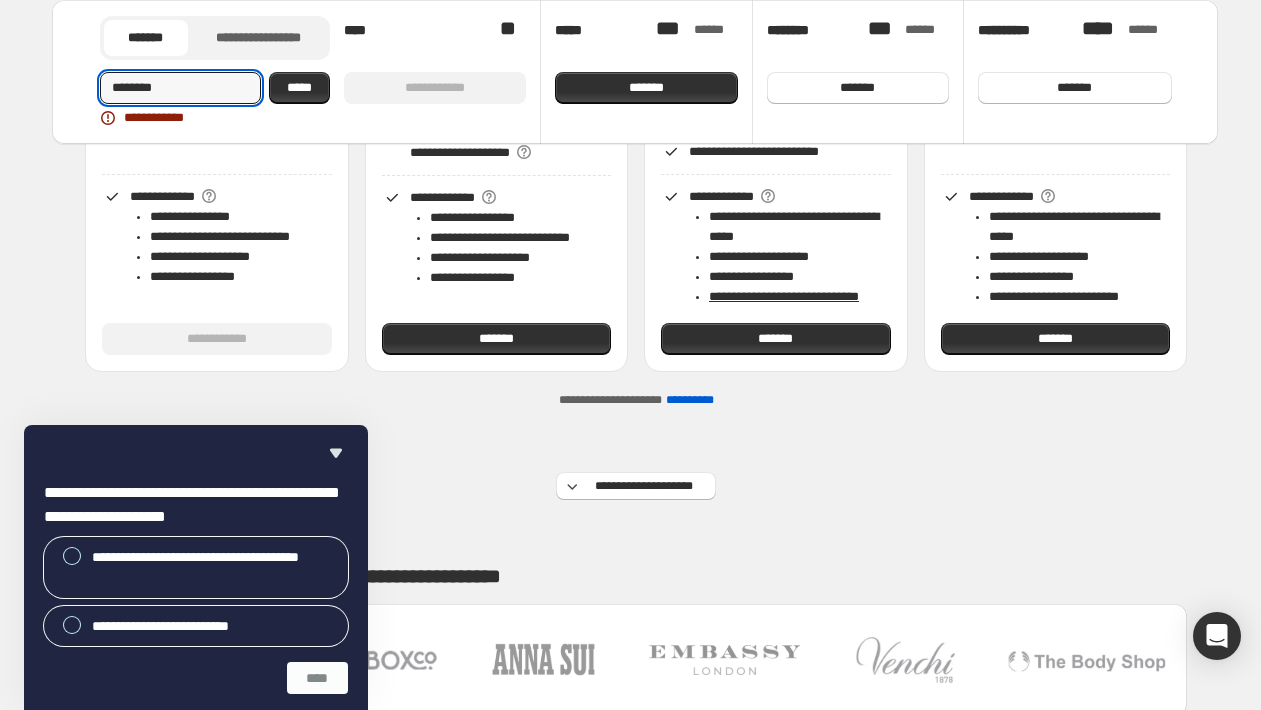 paste 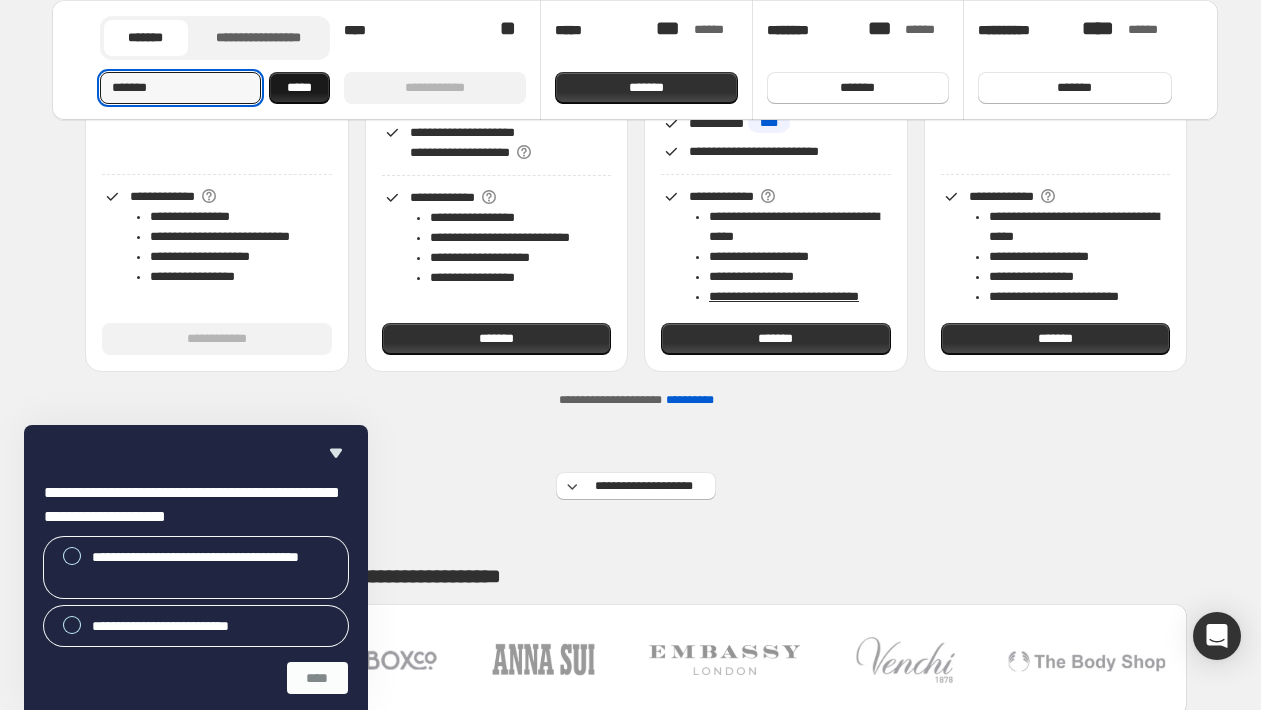 click on "*****" at bounding box center (299, 88) 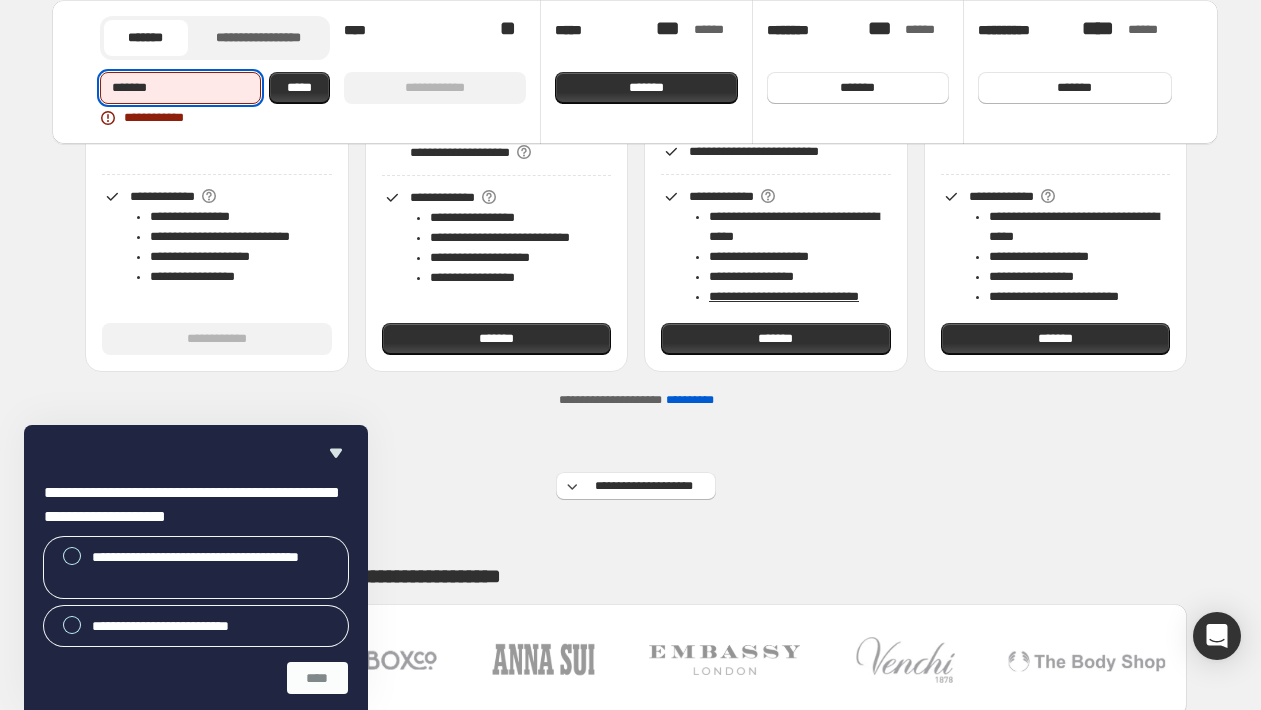 click on "*******" at bounding box center [181, 88] 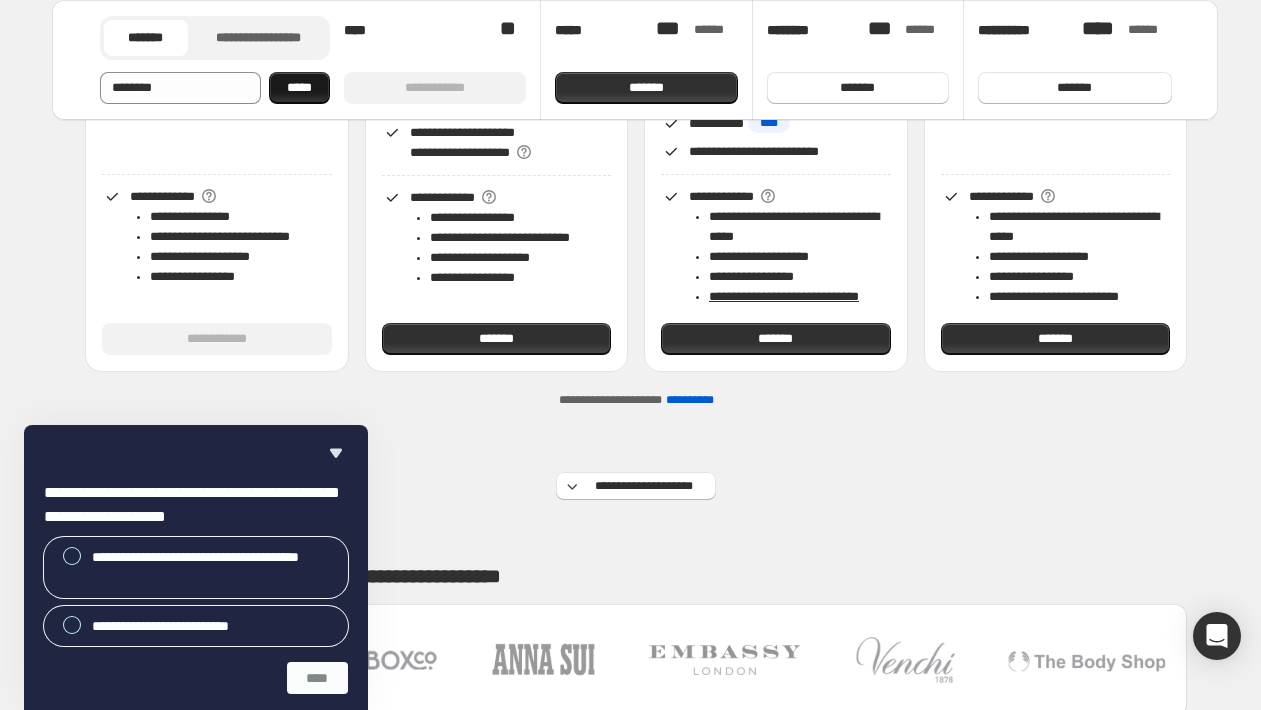 click on "*****" at bounding box center (299, 88) 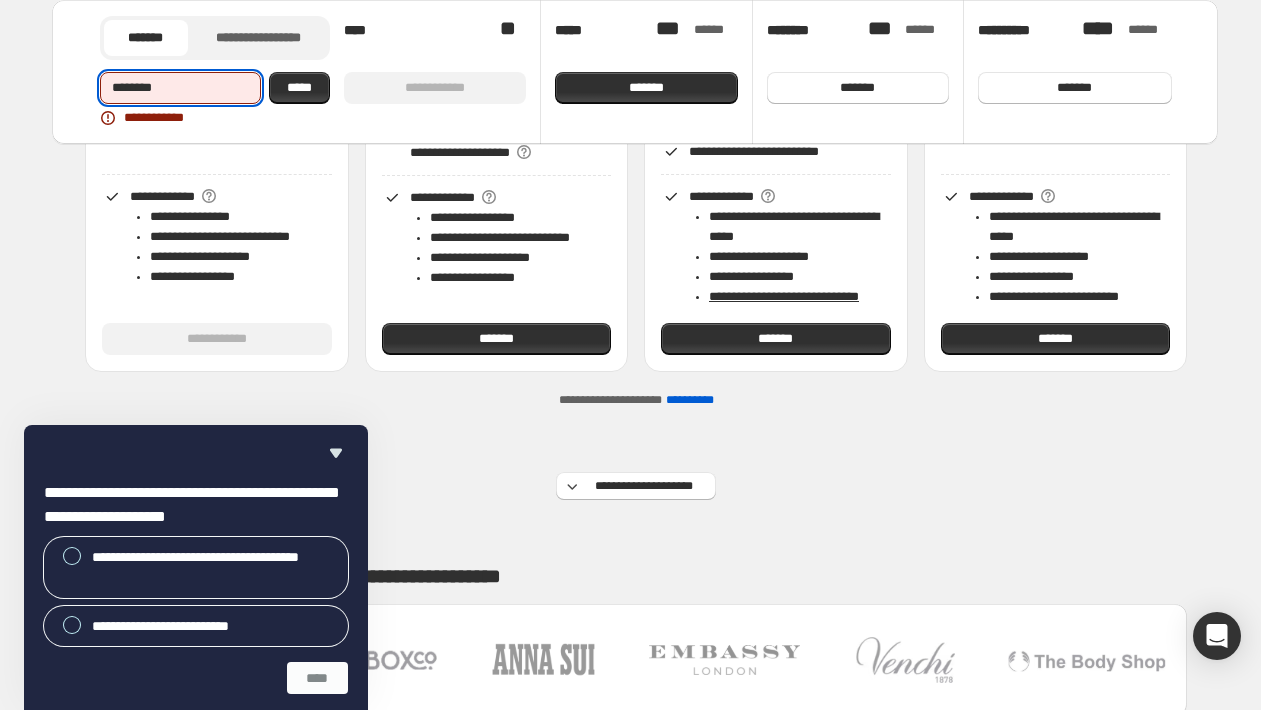 click on "********" at bounding box center (181, 88) 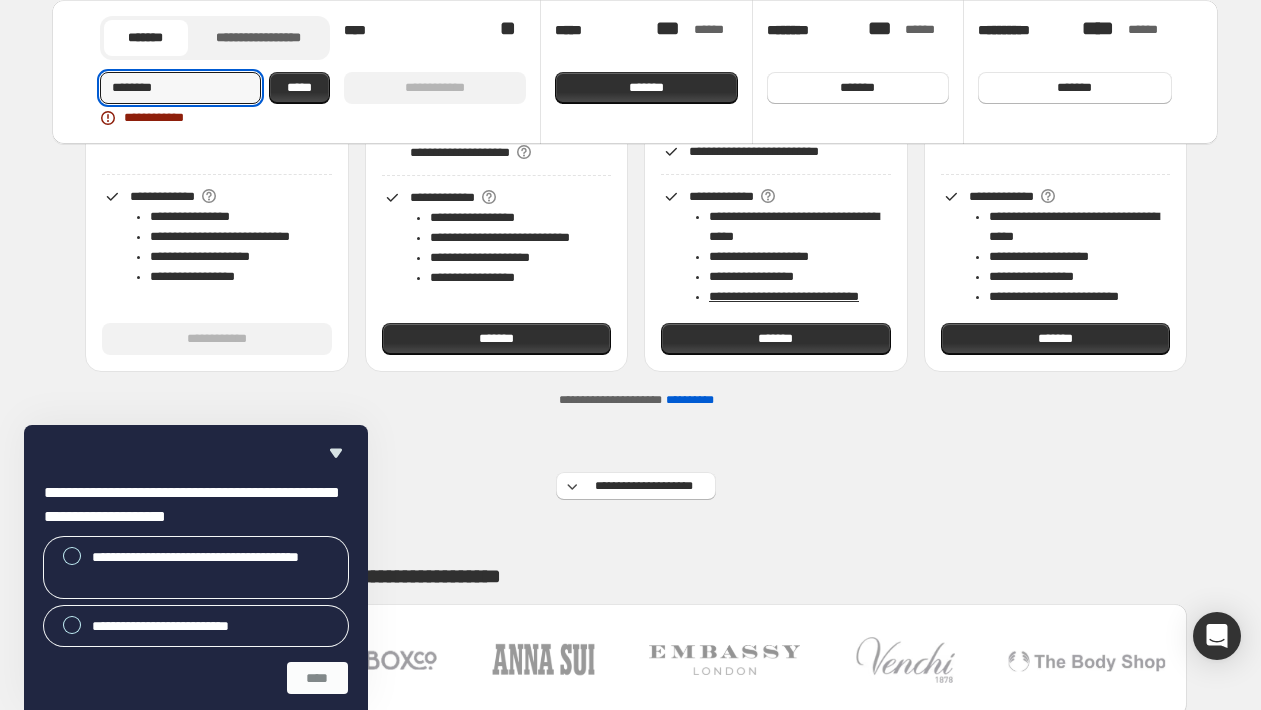 paste on "*" 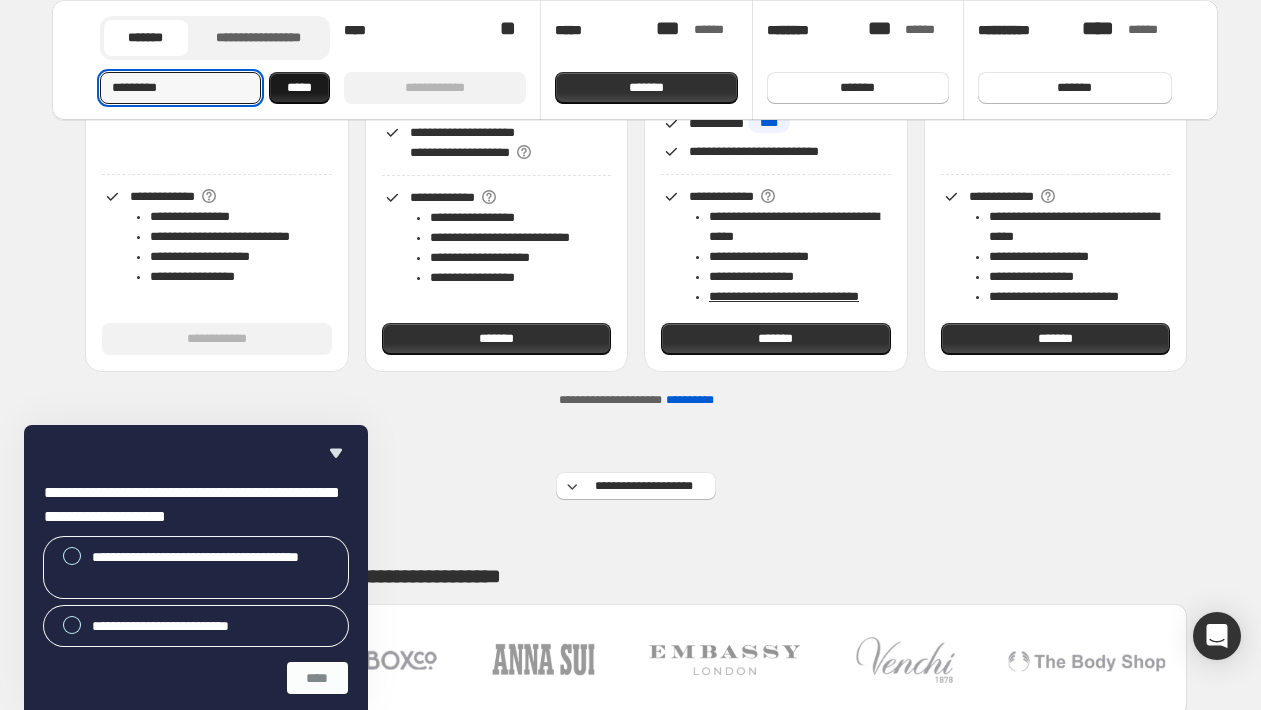 click on "*****" at bounding box center (299, 88) 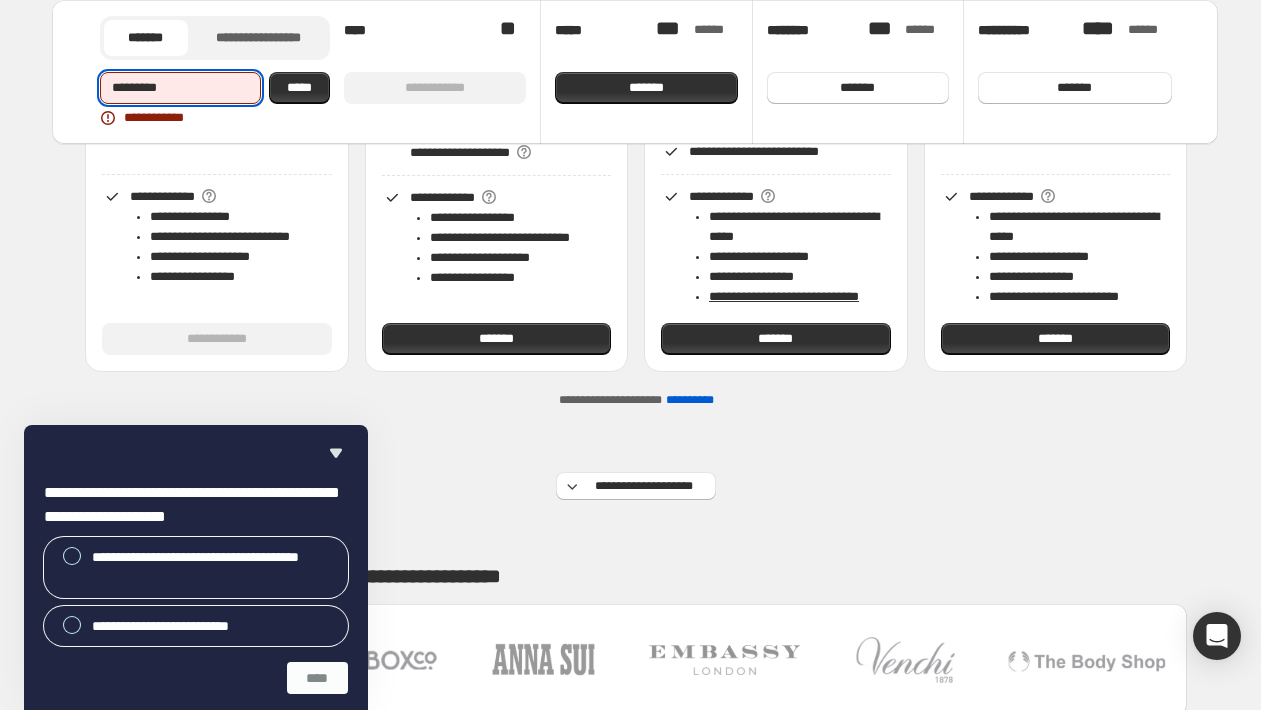 click on "*********" at bounding box center [181, 88] 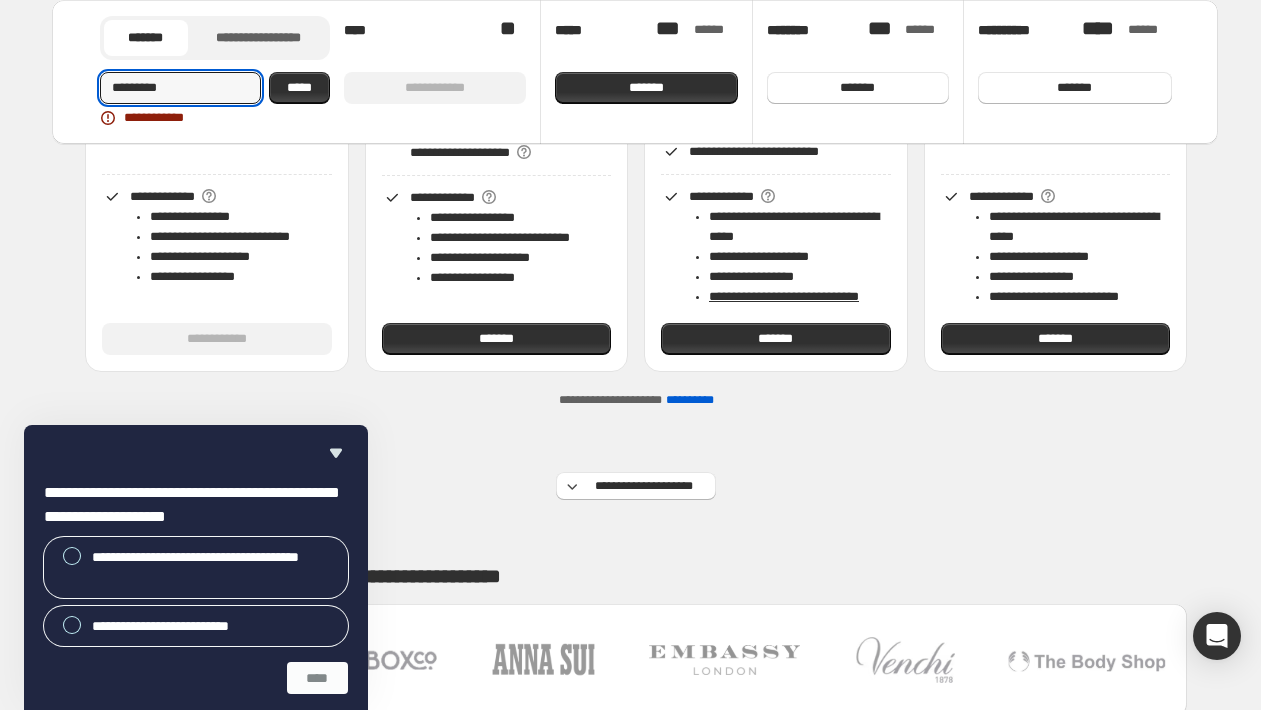 paste 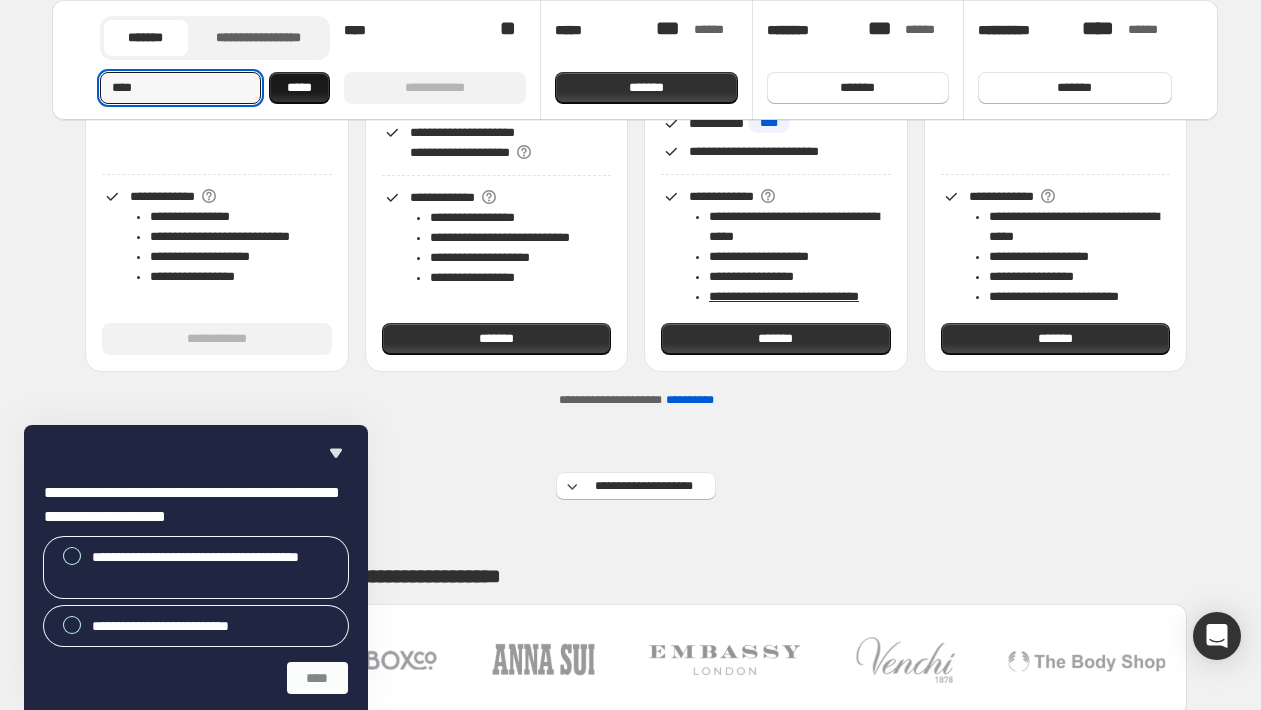 type on "****" 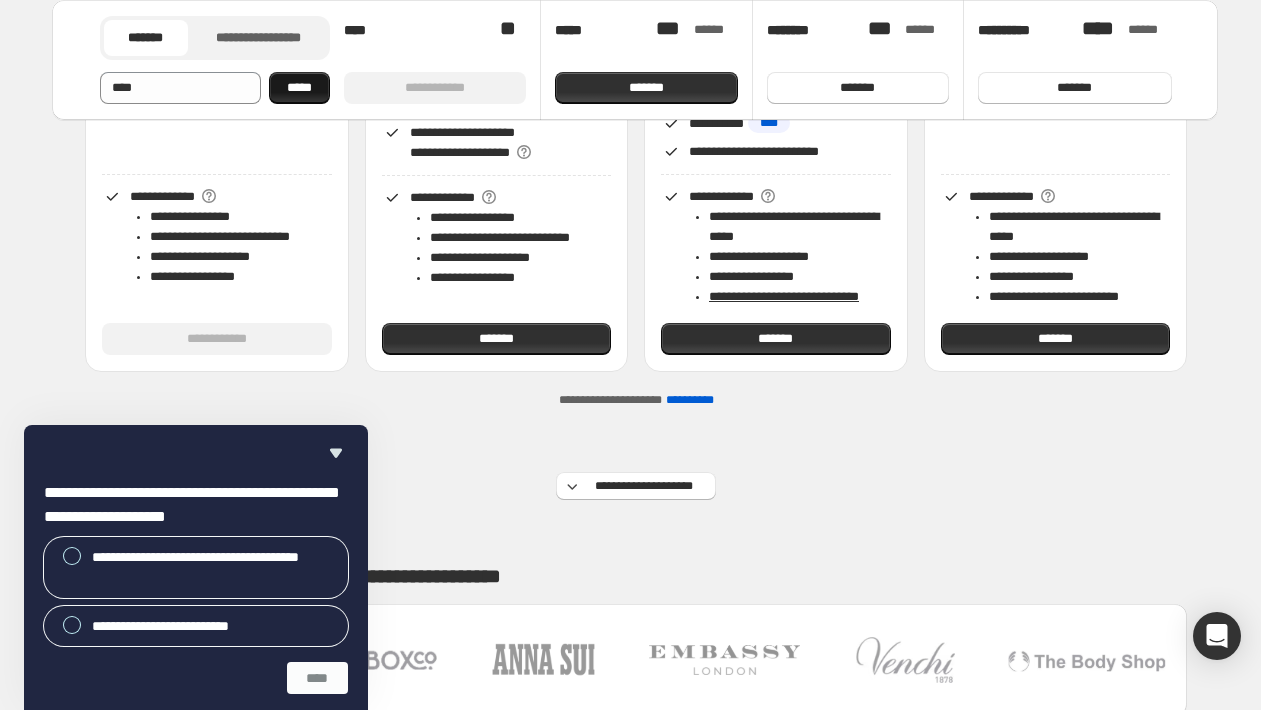 click on "*****" at bounding box center (299, 88) 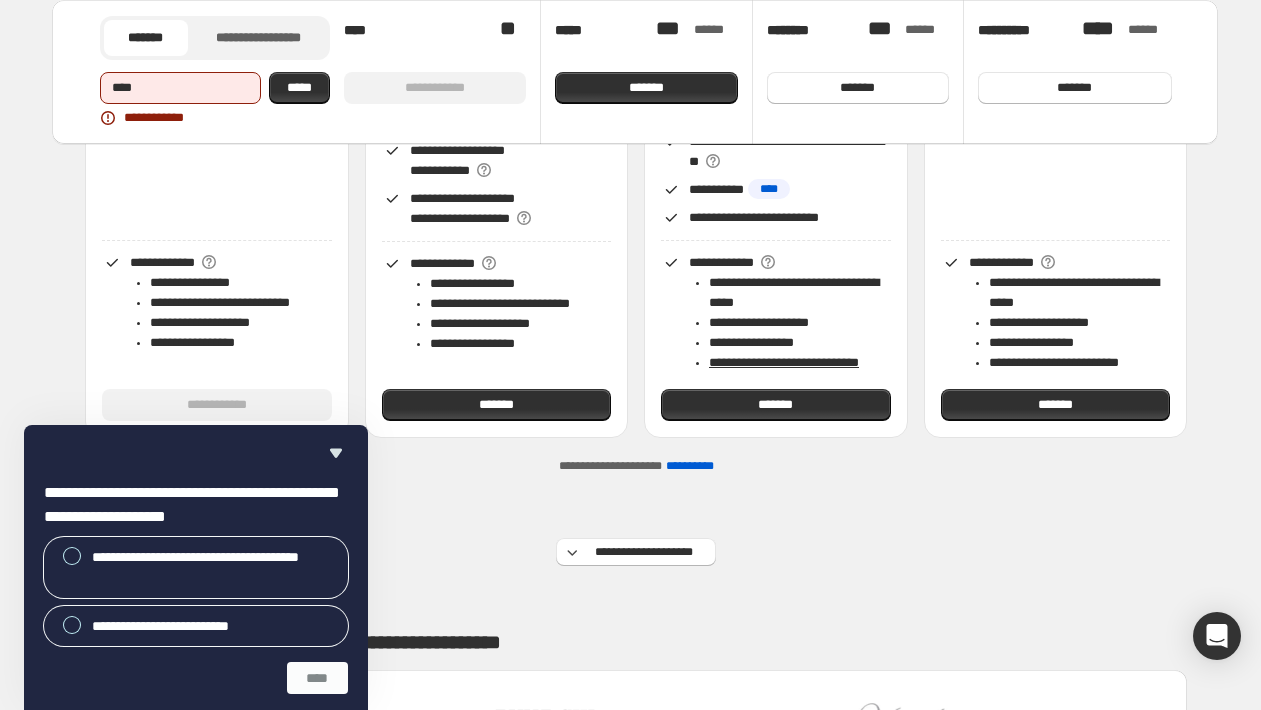 scroll, scrollTop: 470, scrollLeft: 0, axis: vertical 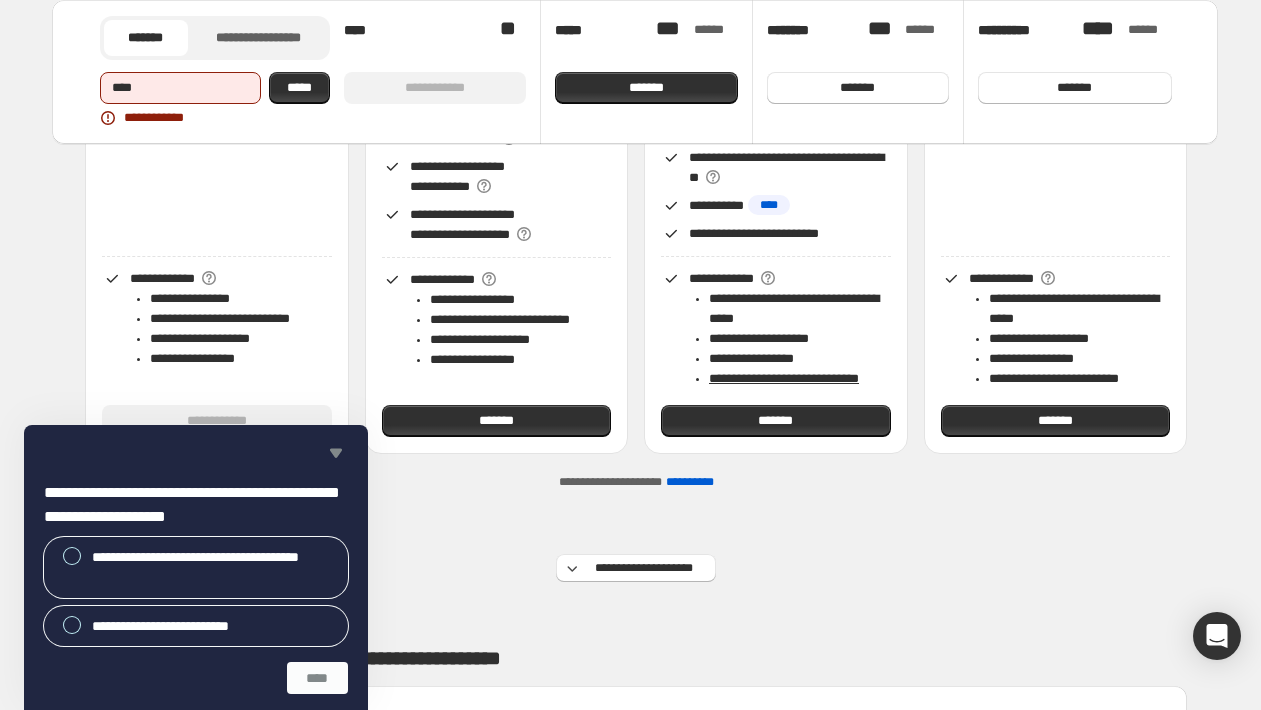 click 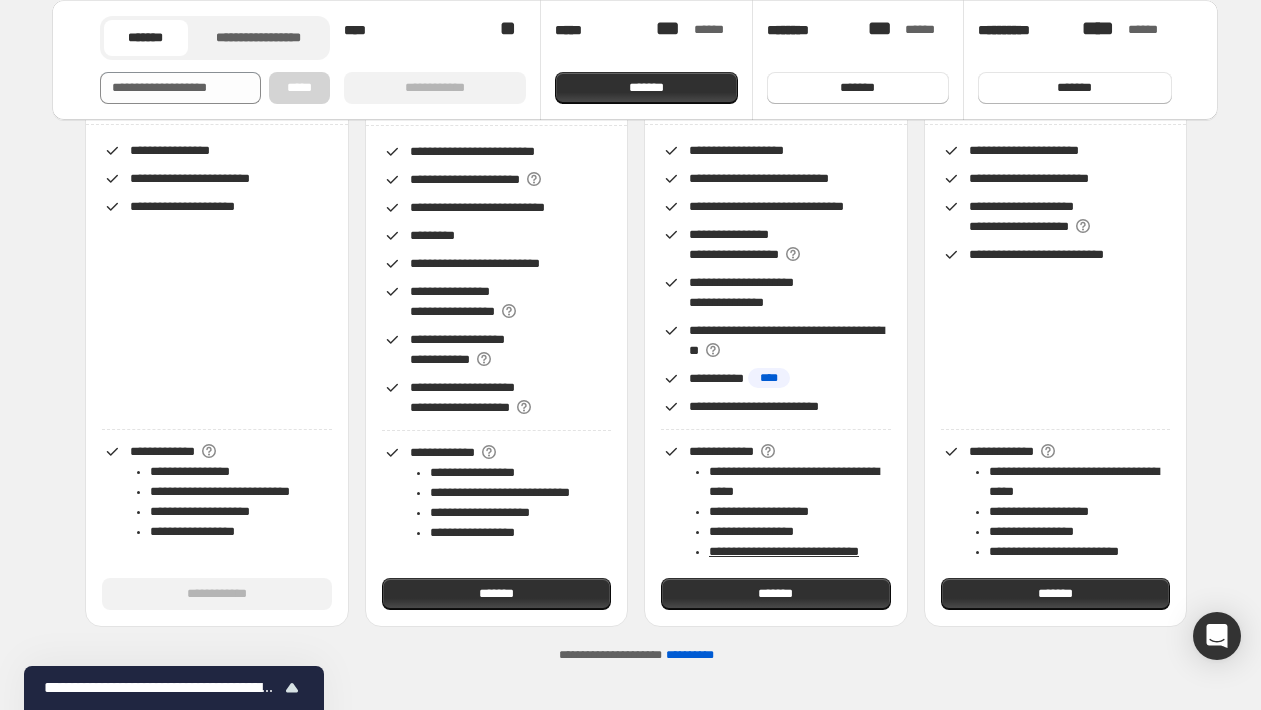 scroll, scrollTop: 293, scrollLeft: 0, axis: vertical 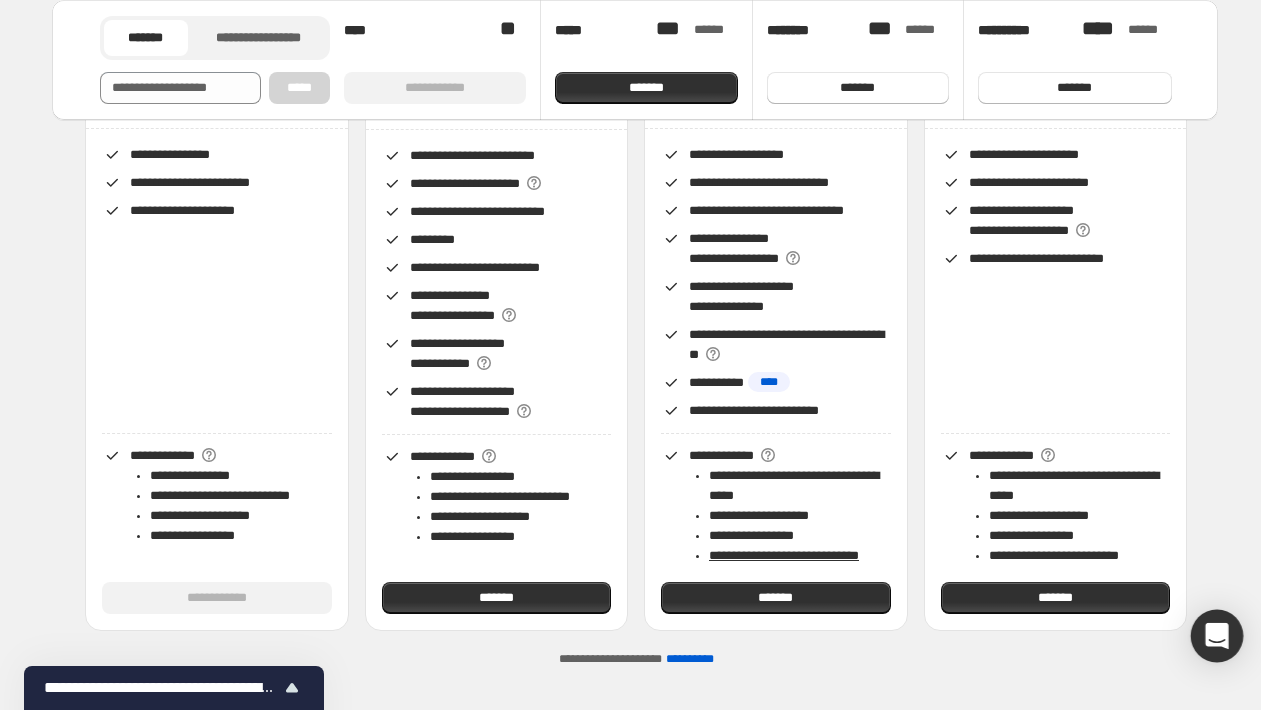 click at bounding box center (1217, 636) 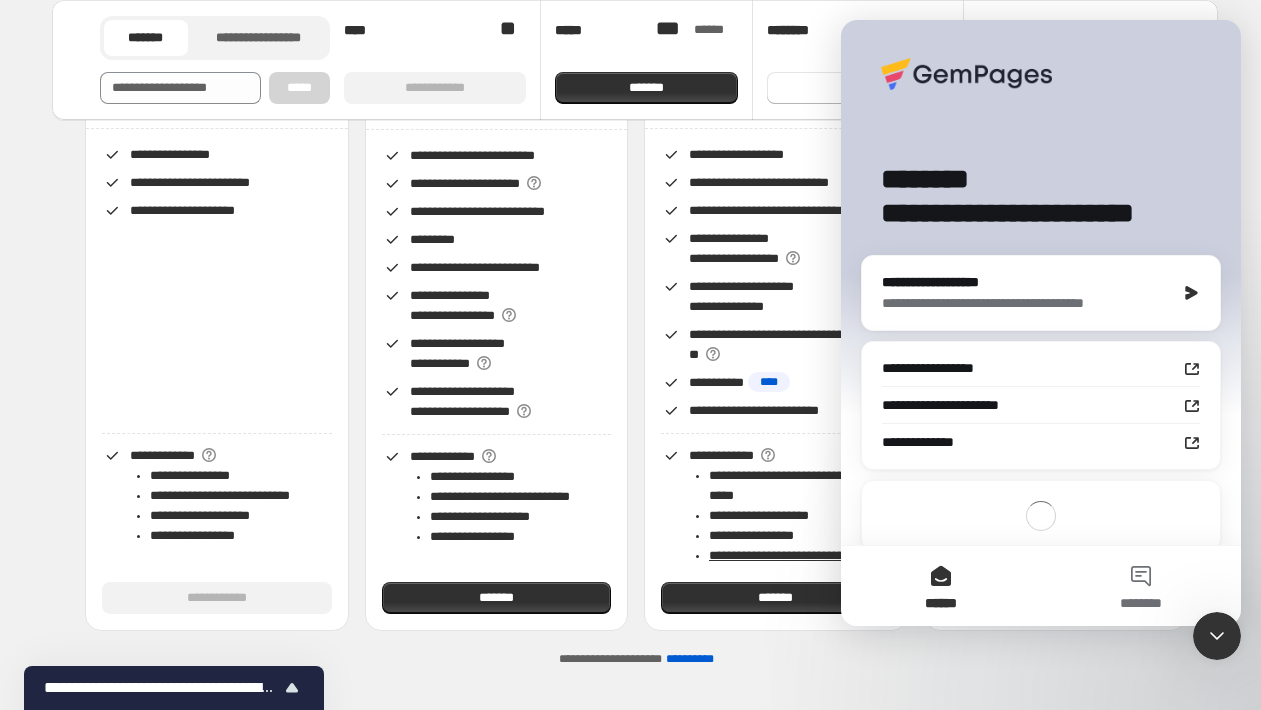 scroll, scrollTop: 0, scrollLeft: 0, axis: both 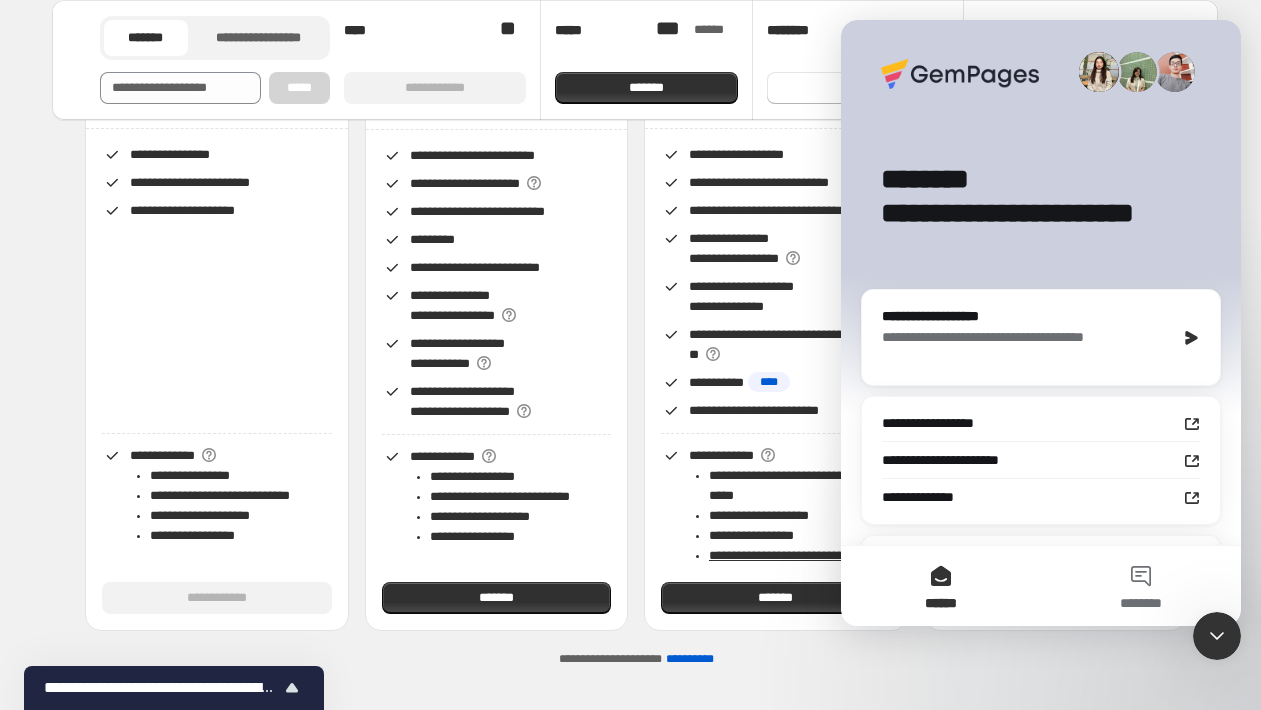 click 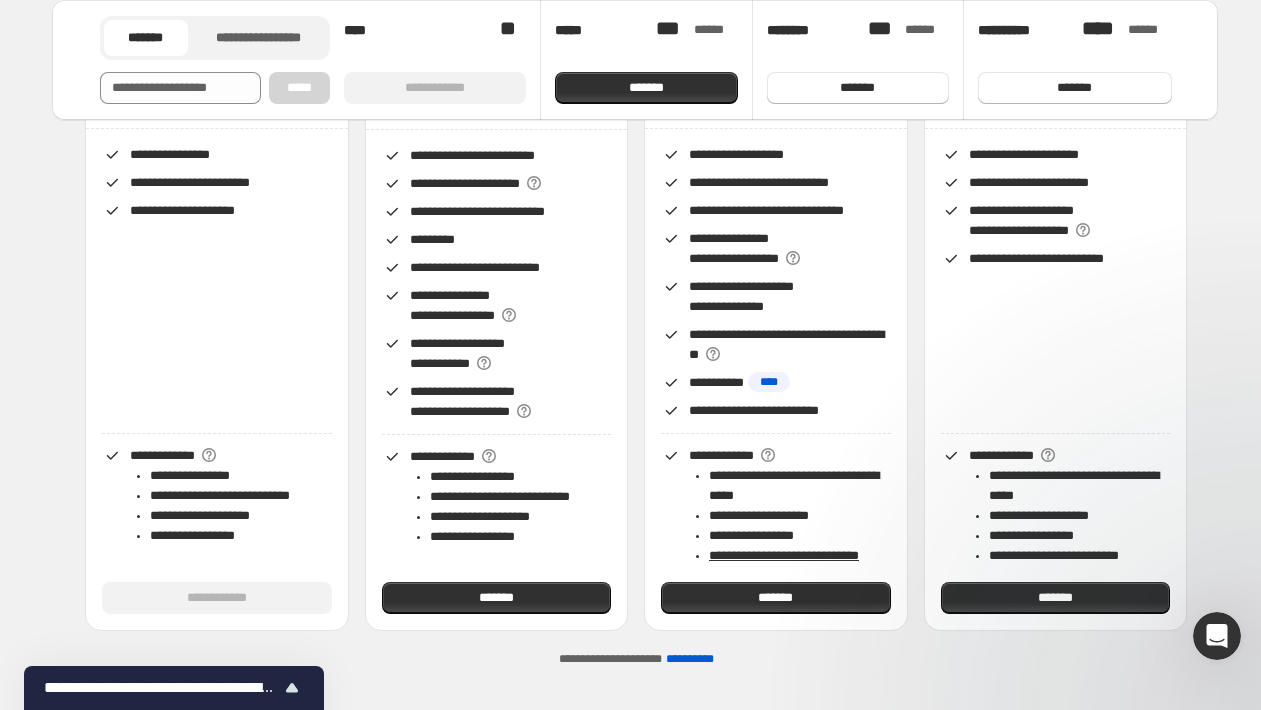 scroll, scrollTop: 0, scrollLeft: 0, axis: both 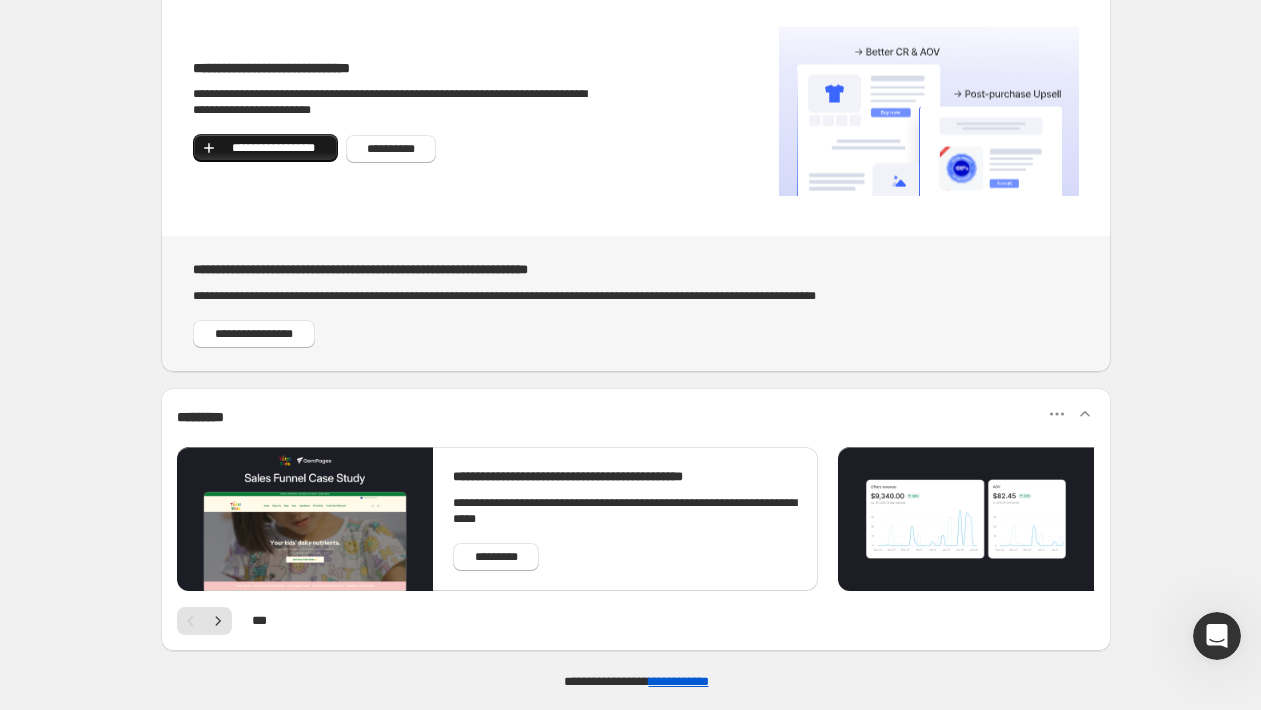 click on "**********" at bounding box center (265, 148) 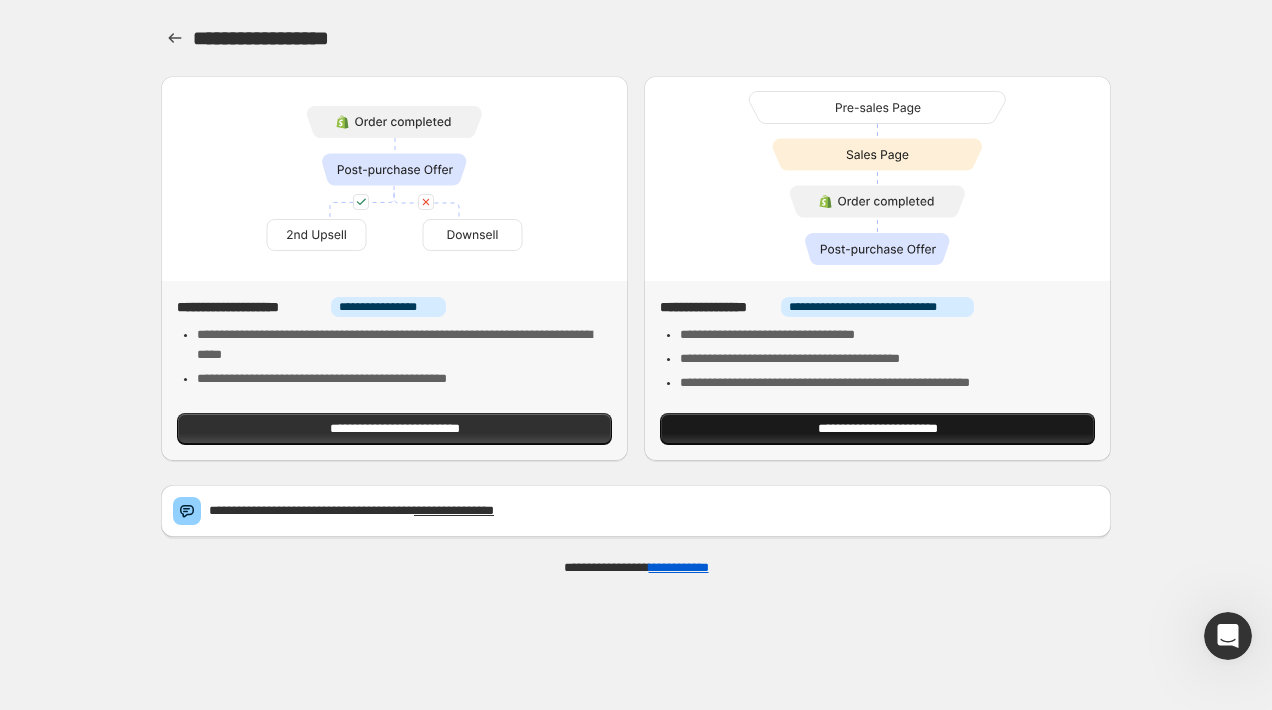 click on "**********" at bounding box center [877, 429] 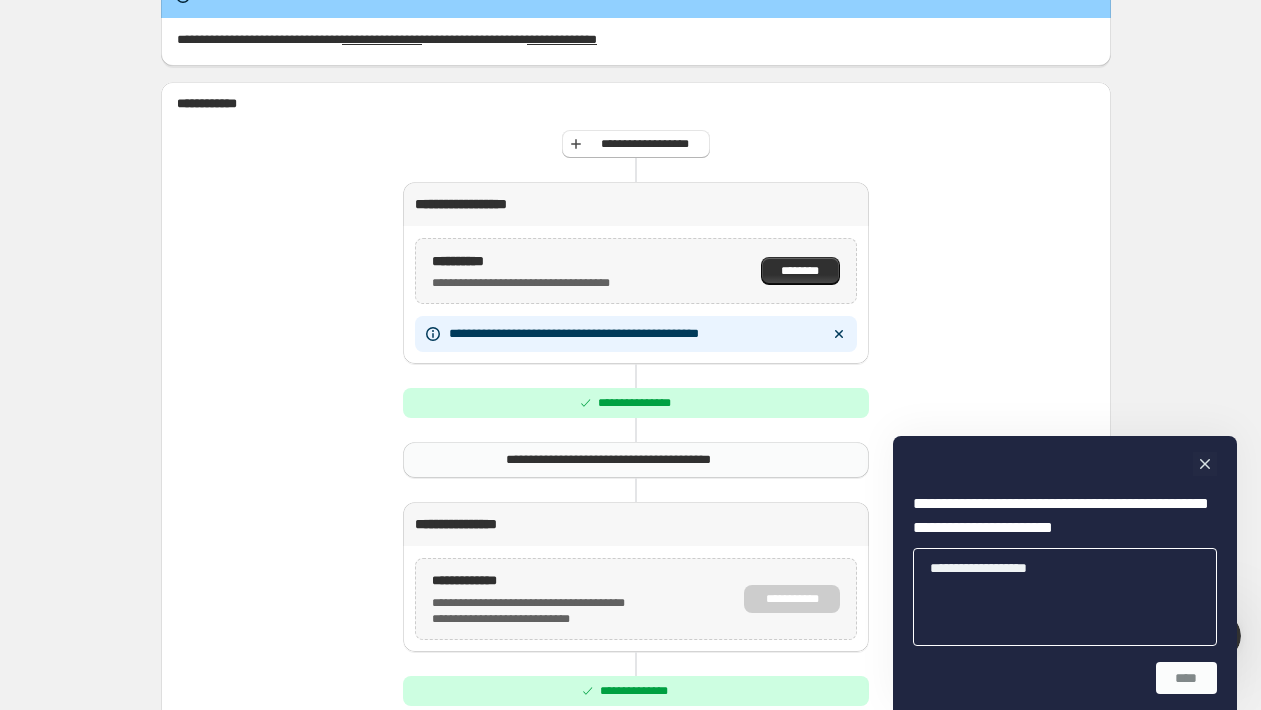 scroll, scrollTop: 0, scrollLeft: 0, axis: both 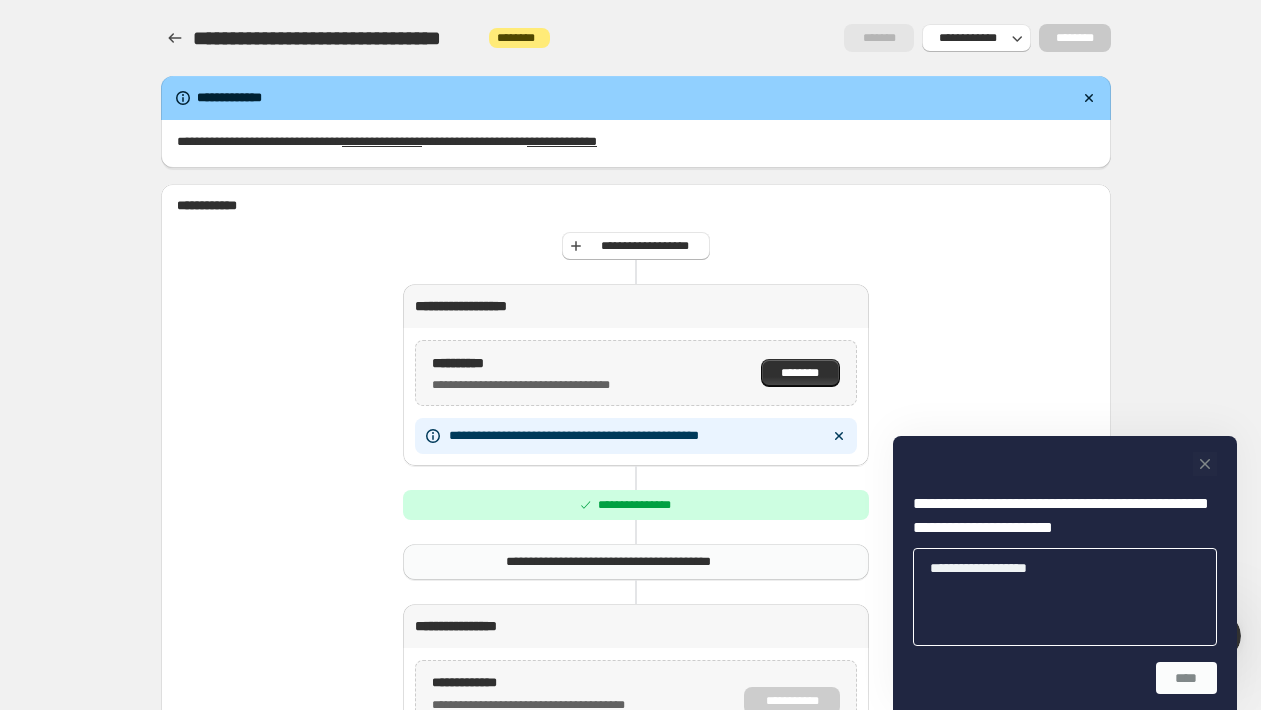 click 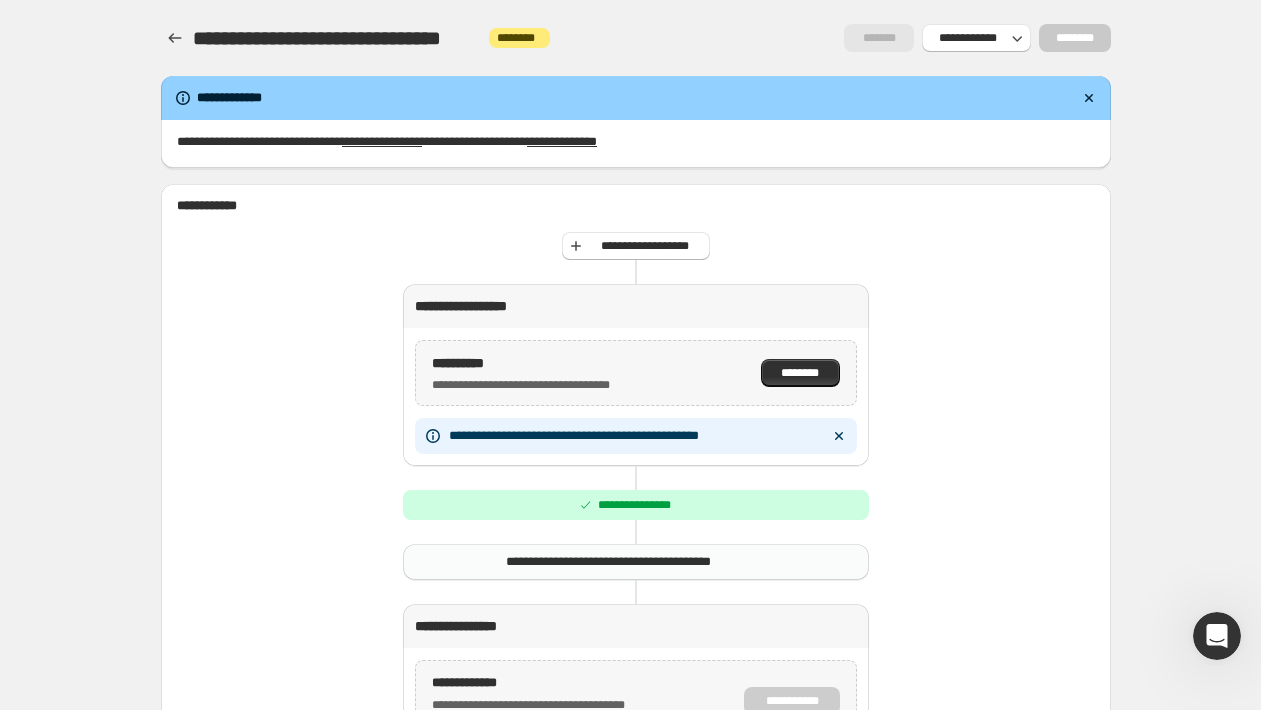 click at bounding box center [1217, 636] 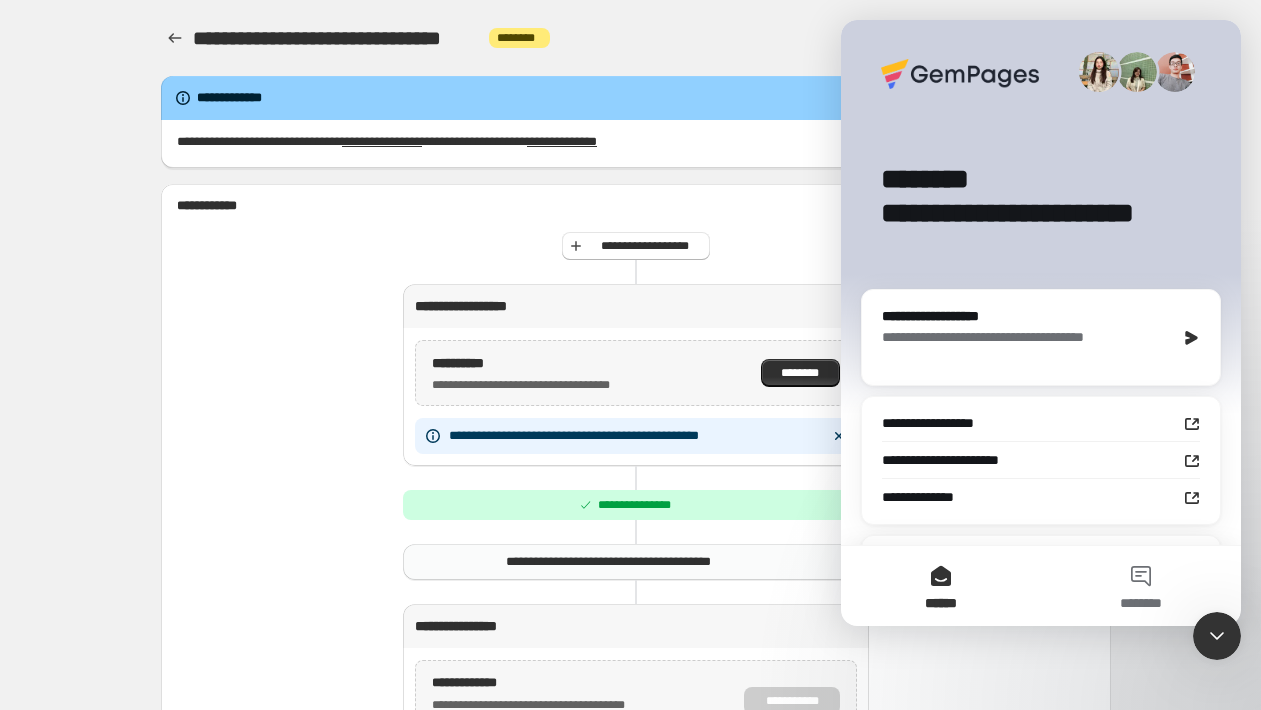 click 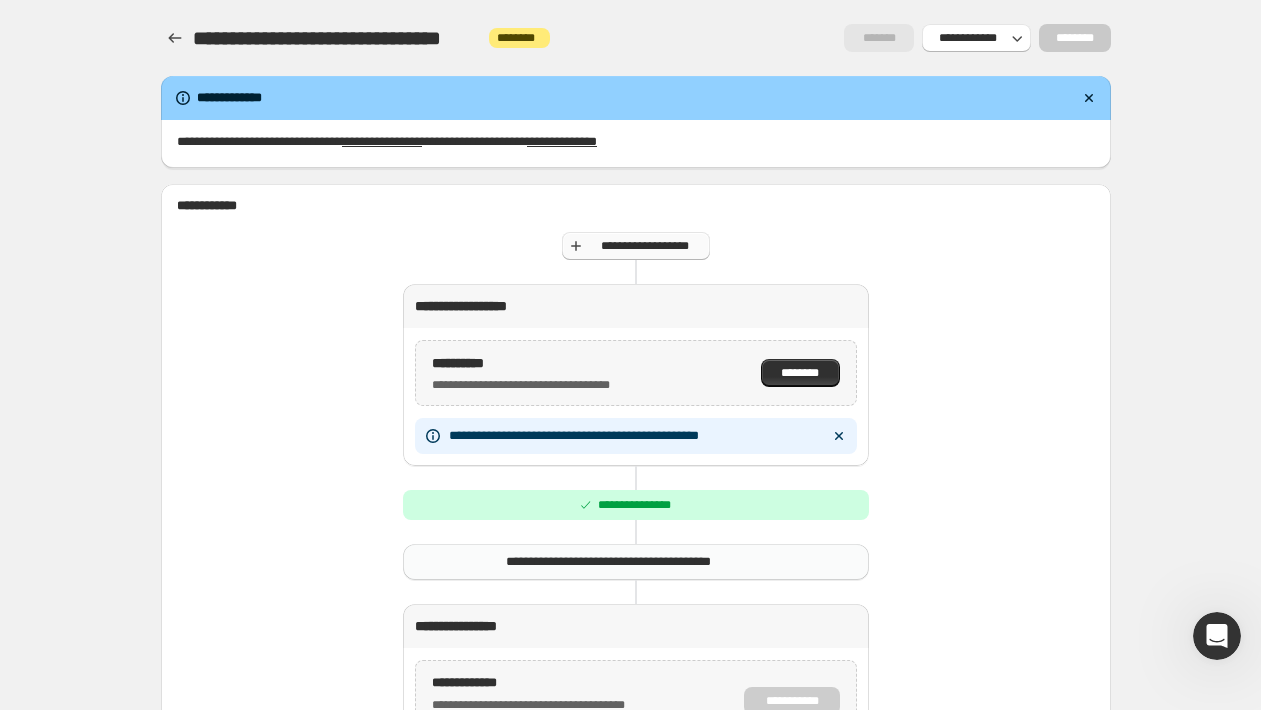 click on "**********" at bounding box center [644, 246] 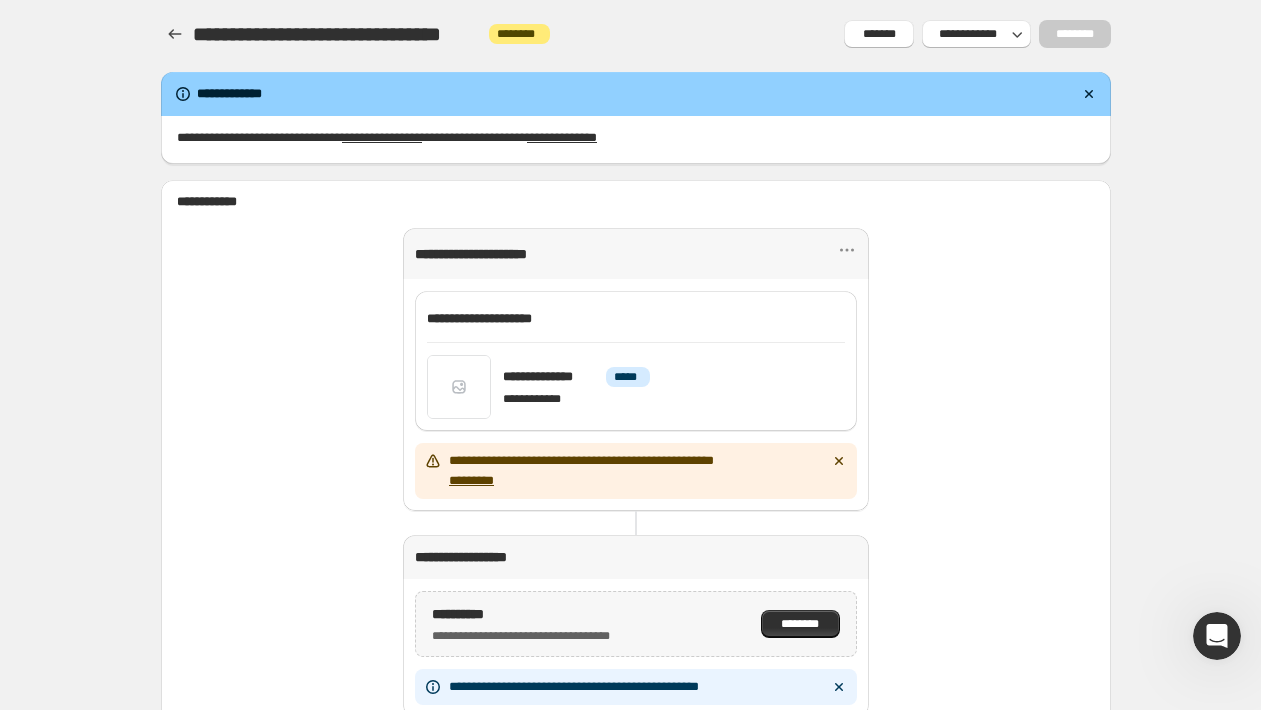 scroll, scrollTop: 8, scrollLeft: 0, axis: vertical 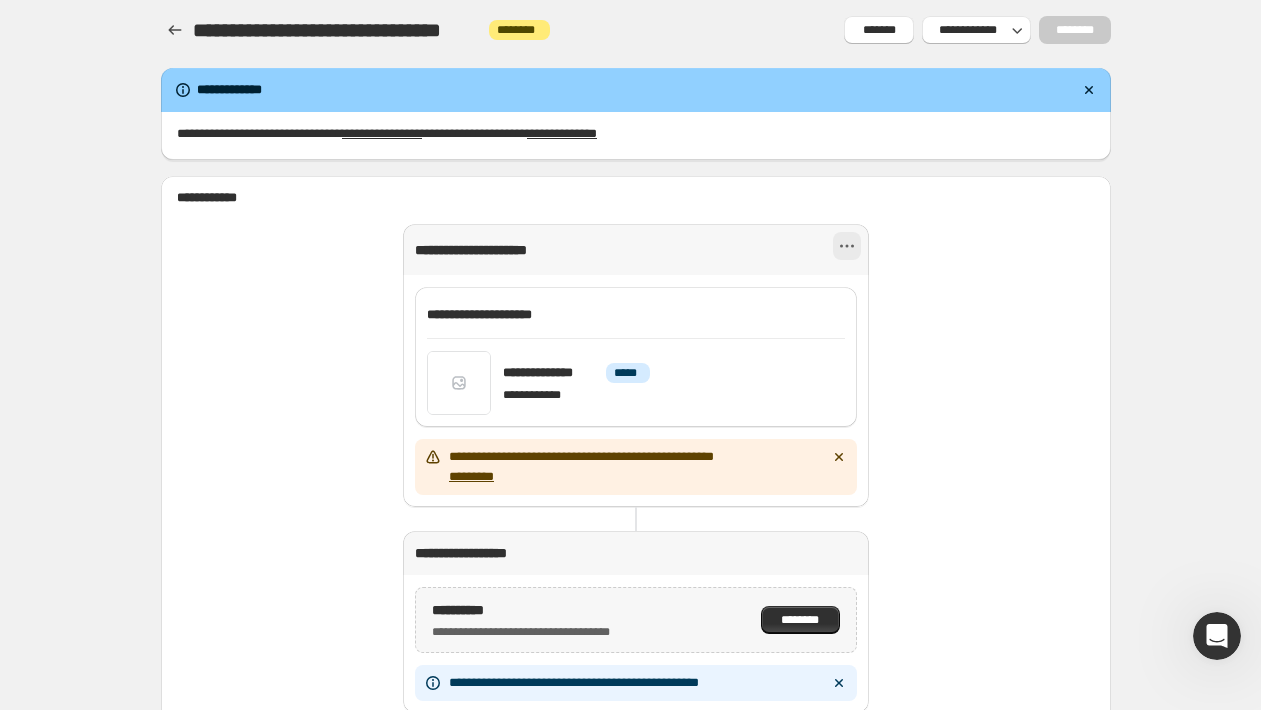 click 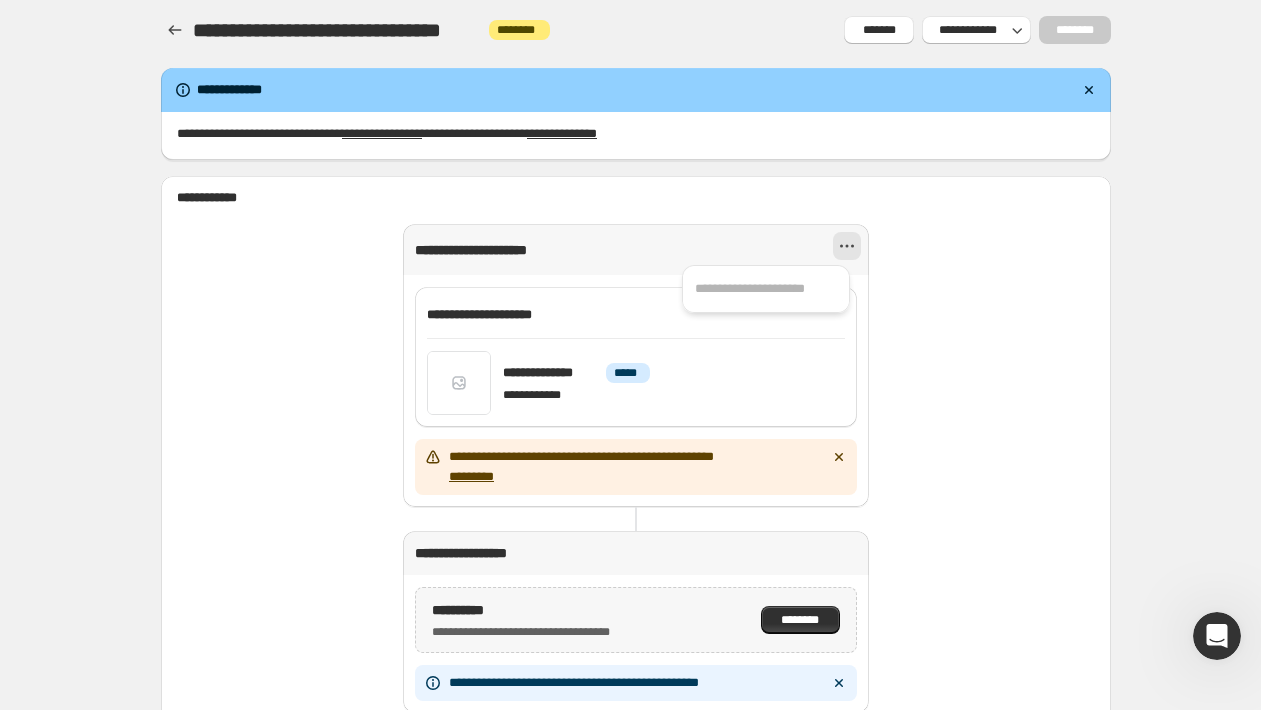 click on "[FIRST] [LAST] [STREET] [CITY] [STATE] [ZIP] [COUNTRY] [EMAIL] [PHONE] [SSN] [CREDIT_CARD] [EXPIRY] [CVV] [DRIVER_LICENSE] [PASSPORT] [DOB] [AGE] [ADDRESS_LINE_1] [ADDRESS_LINE_2] [CITY_2] [STATE_2]" at bounding box center (636, 639) 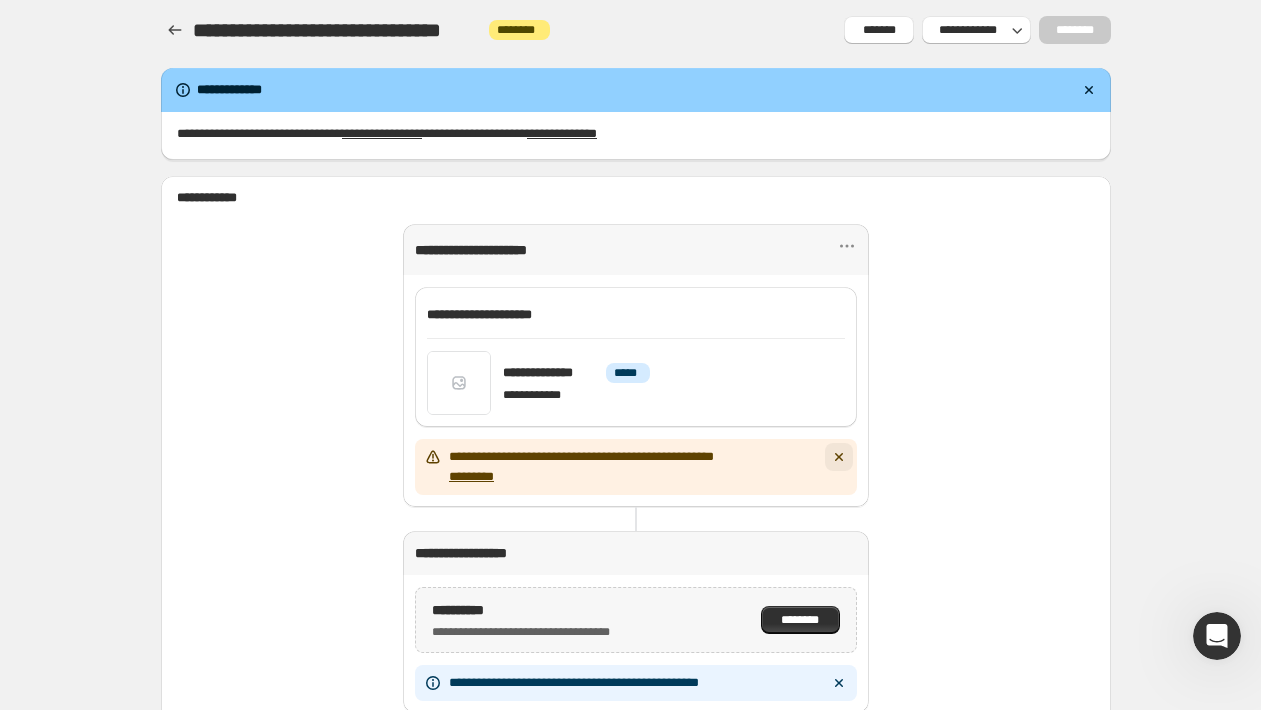 click 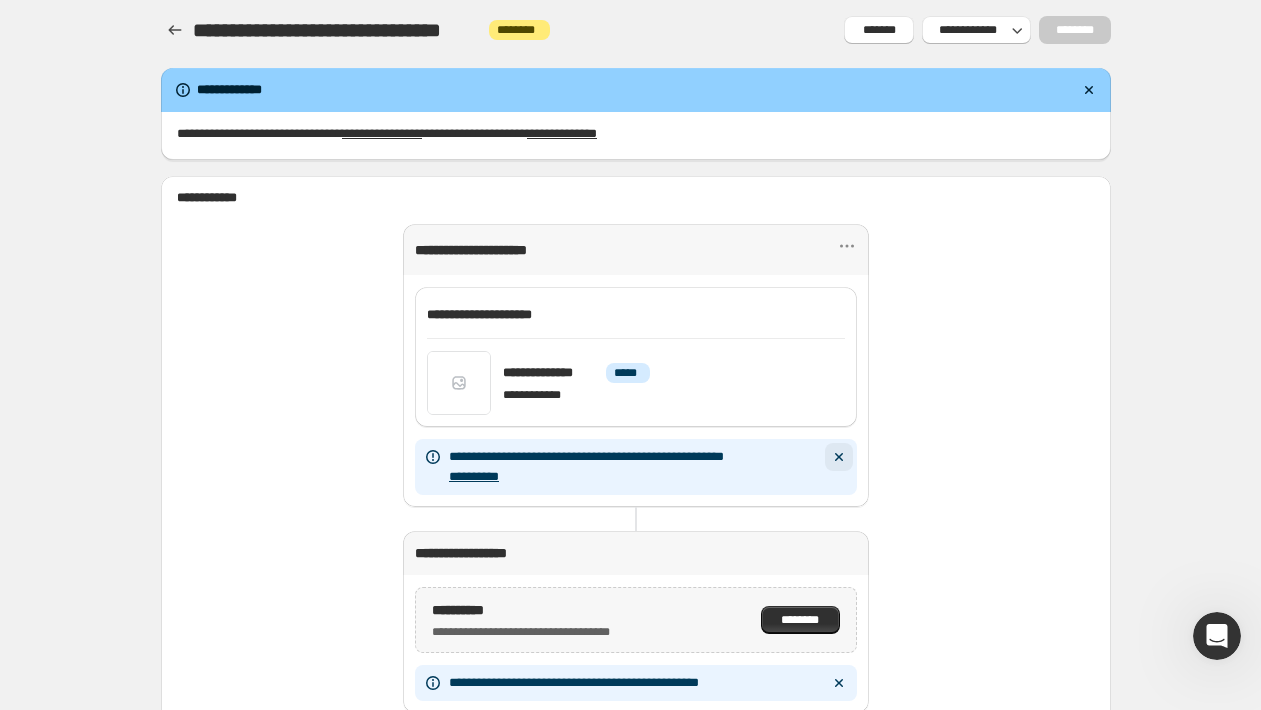 click 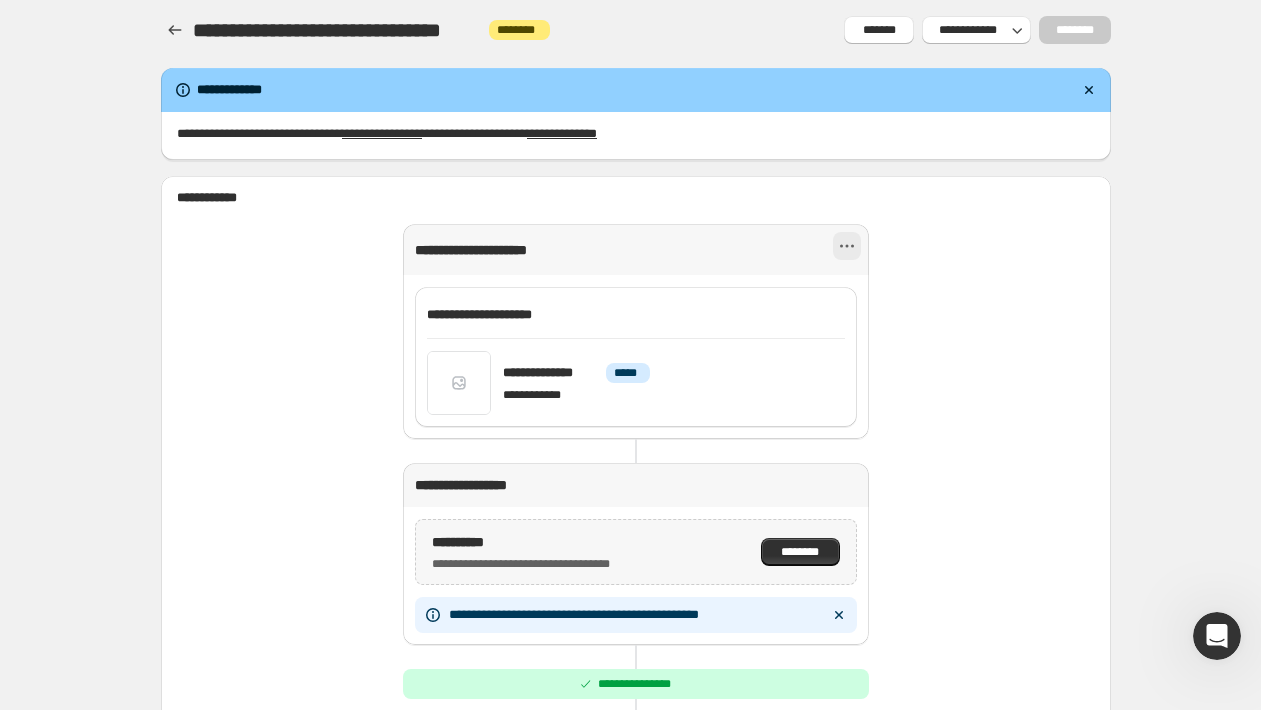 click 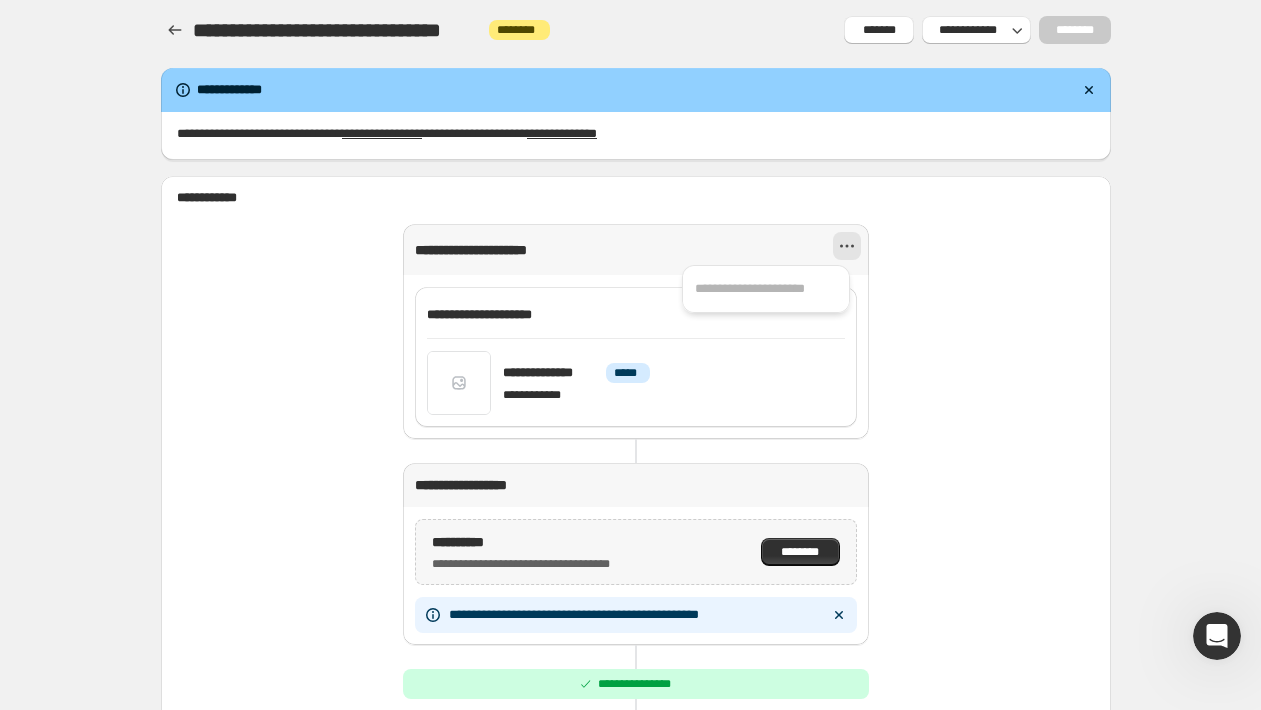 click on "[FIRST] [LAST] [STREET] [CITY] [STATE] [ZIP] [COUNTRY] [EMAIL] [PHONE] [SSN] [CREDIT_CARD] [EXPIRY] [CVV] [DRIVER_LICENSE] [PASSPORT] [DOB] [AGE] [ADDRESS_LINE_1] [ADDRESS_LINE_2] [CITY_2] [STATE_2]" at bounding box center [636, 605] 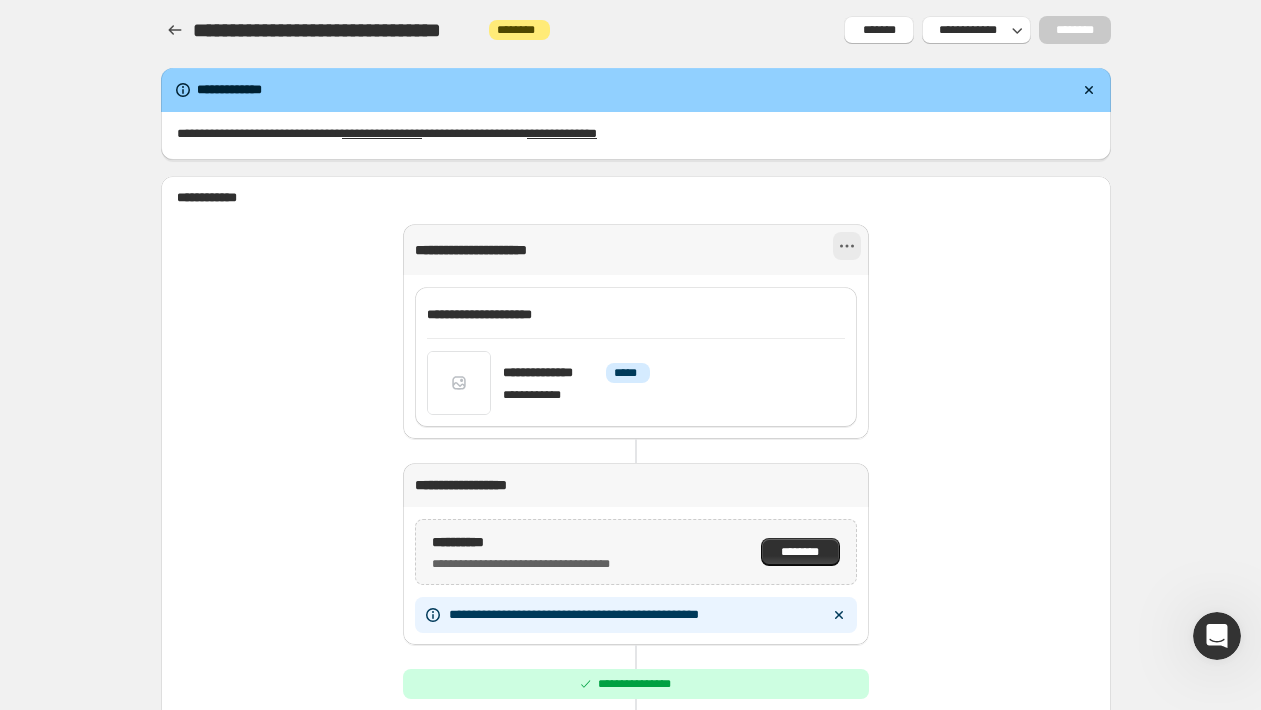 click 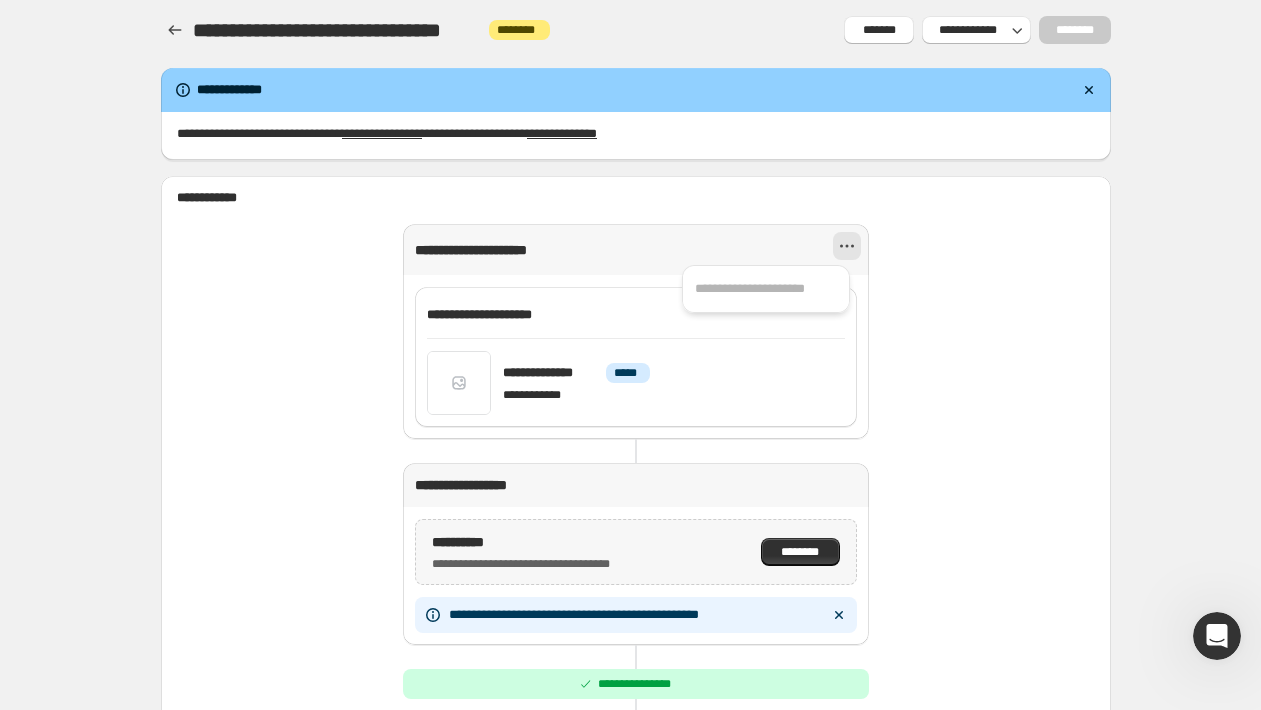 click on "[FIRST] [LAST] [STREET] [CITY] [STATE] [ZIP] [COUNTRY] [EMAIL] [PHONE] [SSN] [CREDIT_CARD] [EXPIRY] [CVV] [DRIVER_LICENSE] [PASSPORT] [DOB] [AGE] [ADDRESS_LINE_1] [ADDRESS_LINE_2] [CITY_2] [STATE_2]" at bounding box center [636, 605] 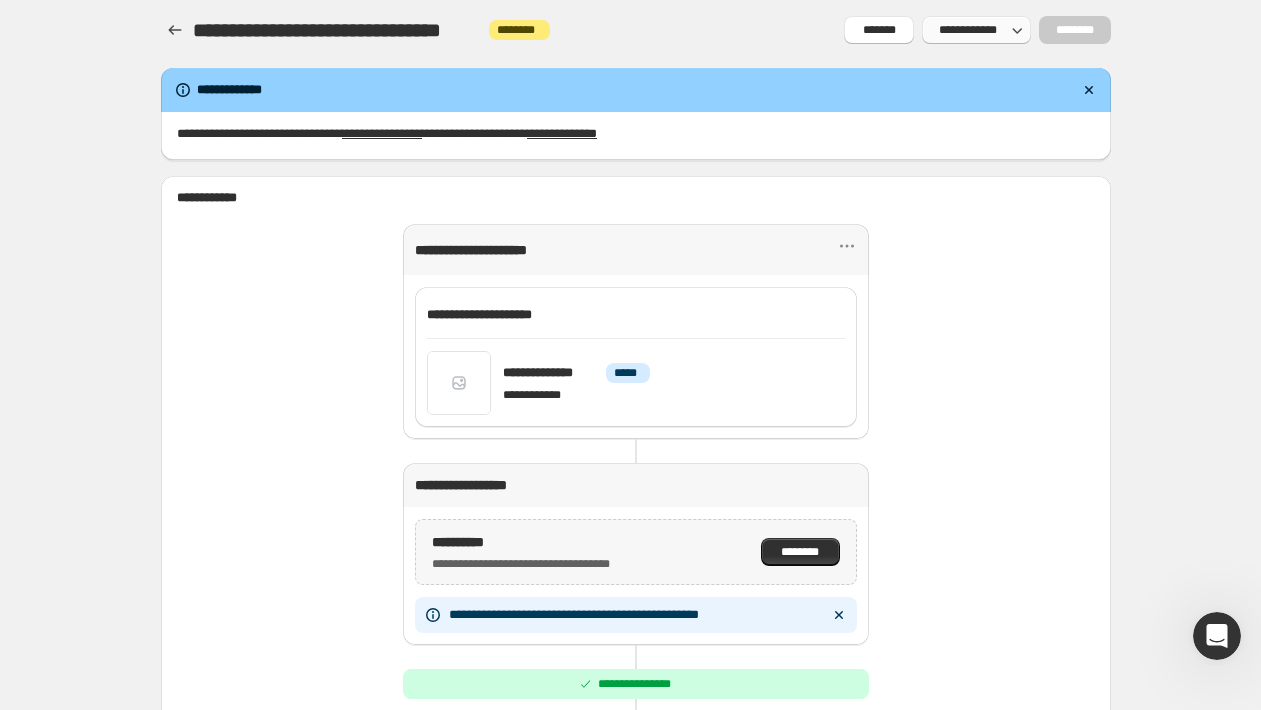 click on "**********" at bounding box center (967, 30) 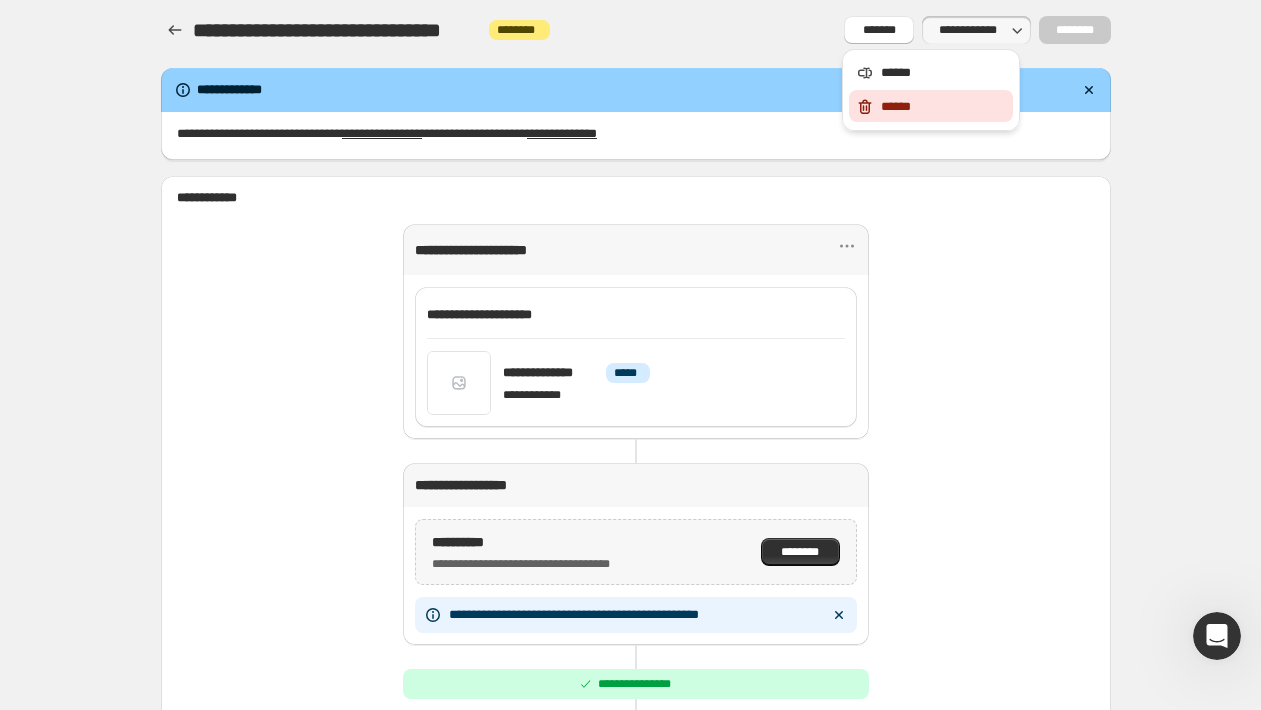 click on "******" at bounding box center [944, 107] 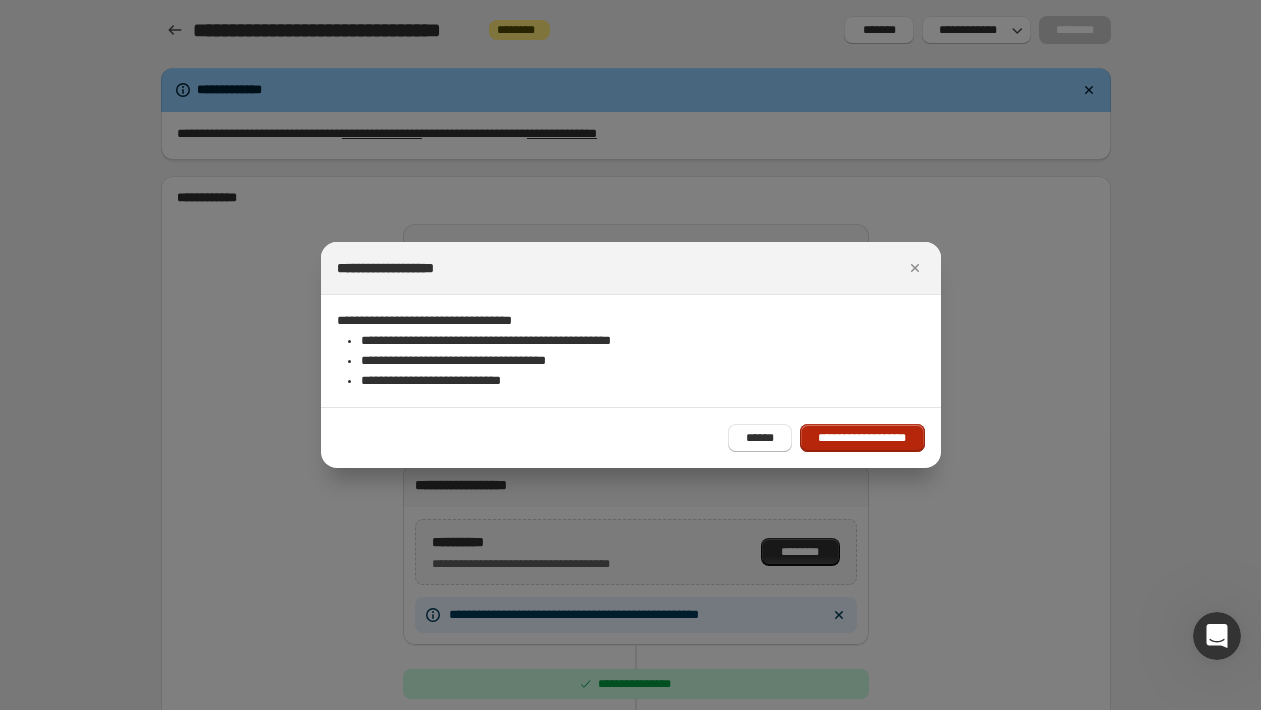 click on "**********" at bounding box center (862, 438) 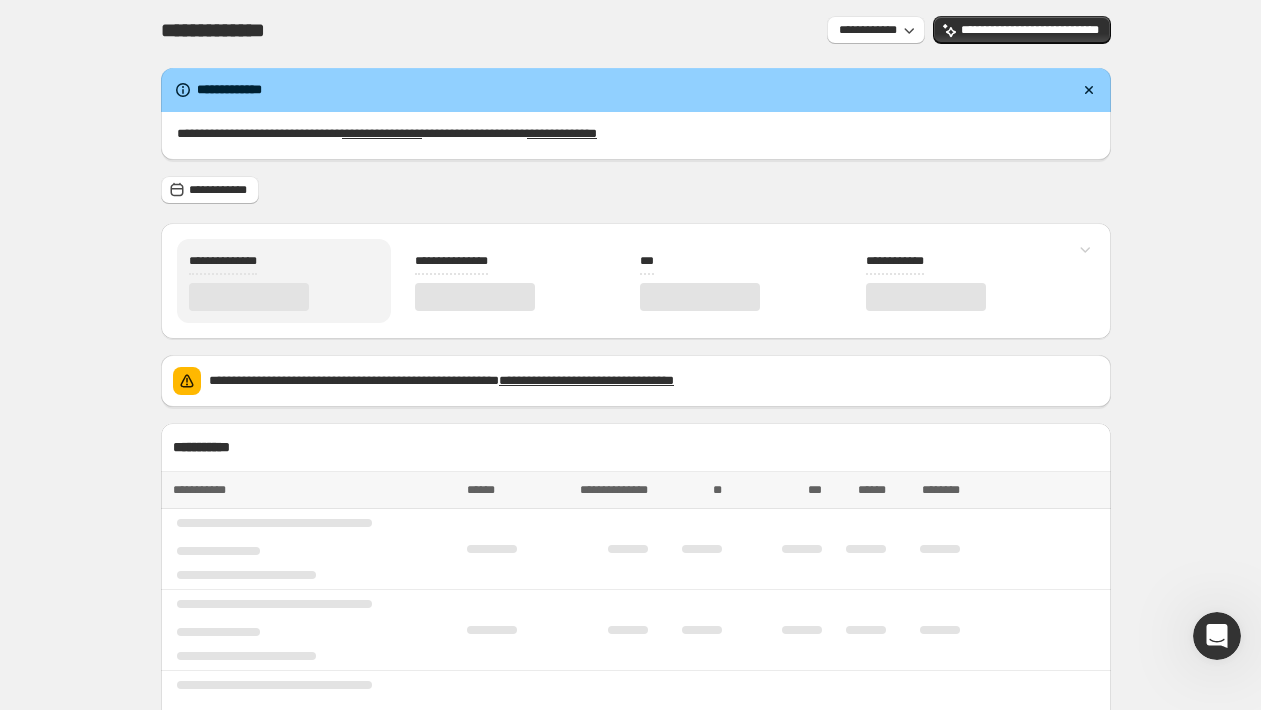 scroll, scrollTop: 0, scrollLeft: 0, axis: both 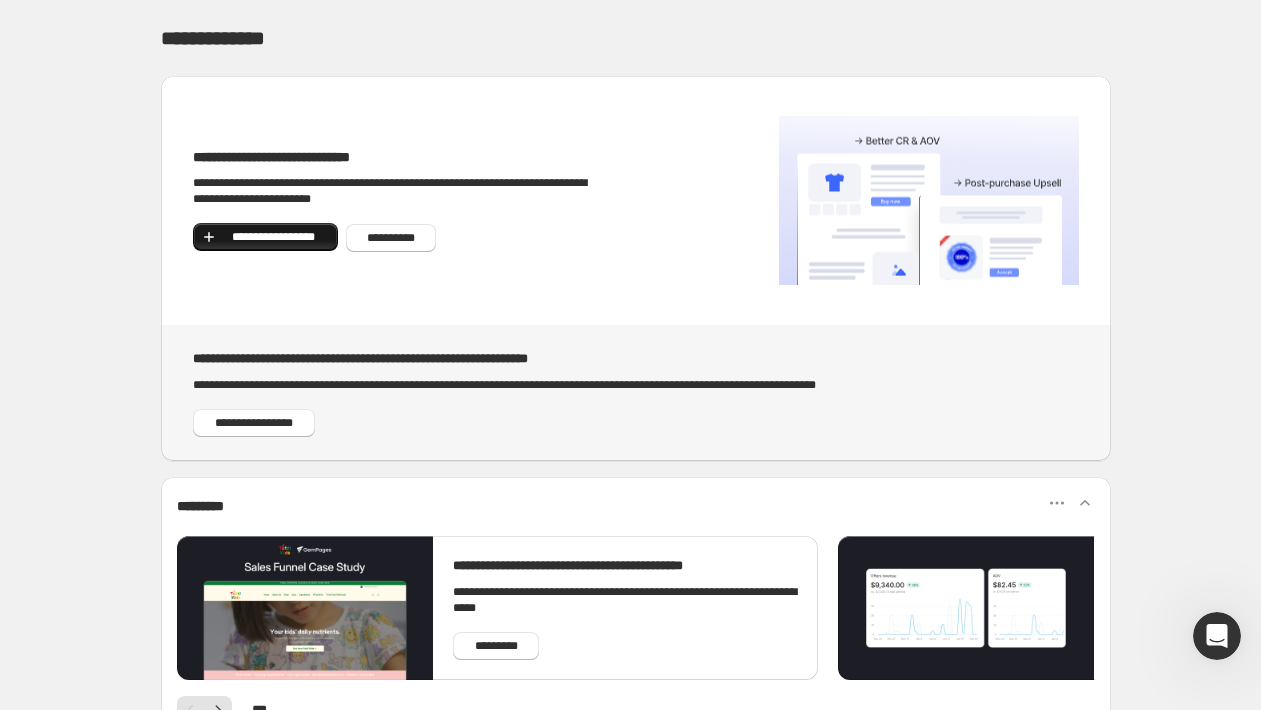 click on "**********" at bounding box center (273, 237) 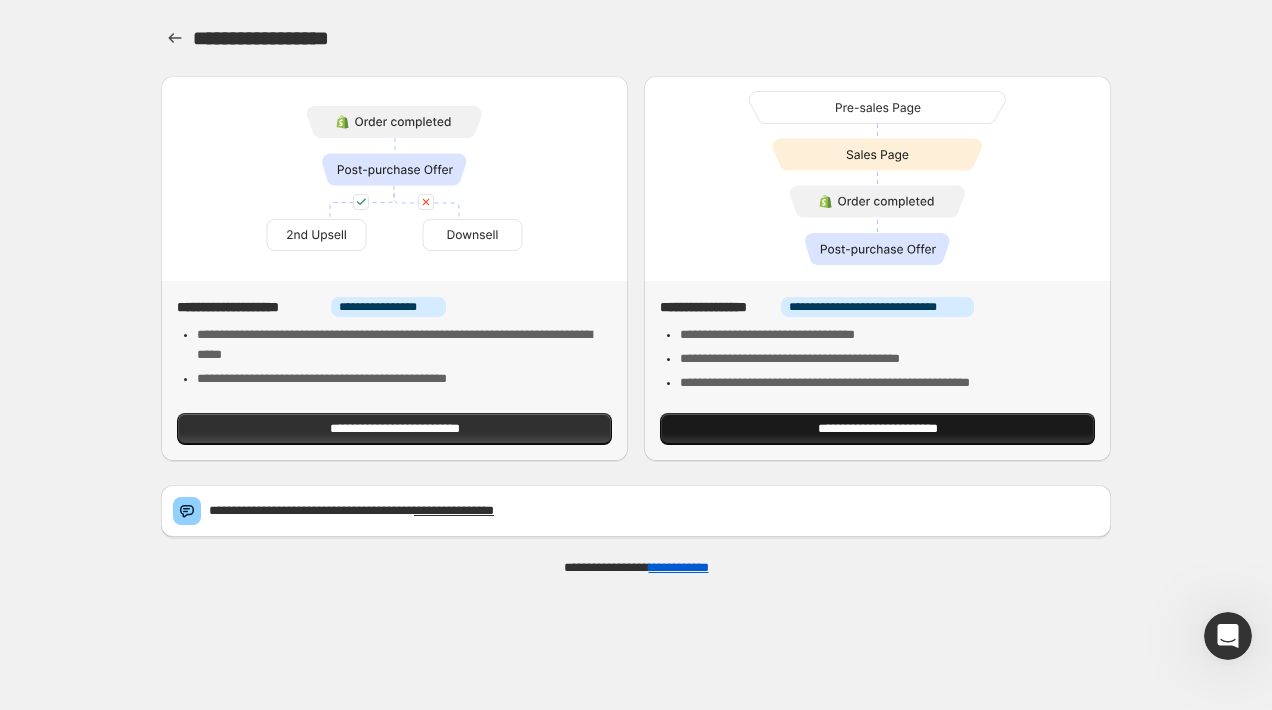 click on "**********" at bounding box center (877, 429) 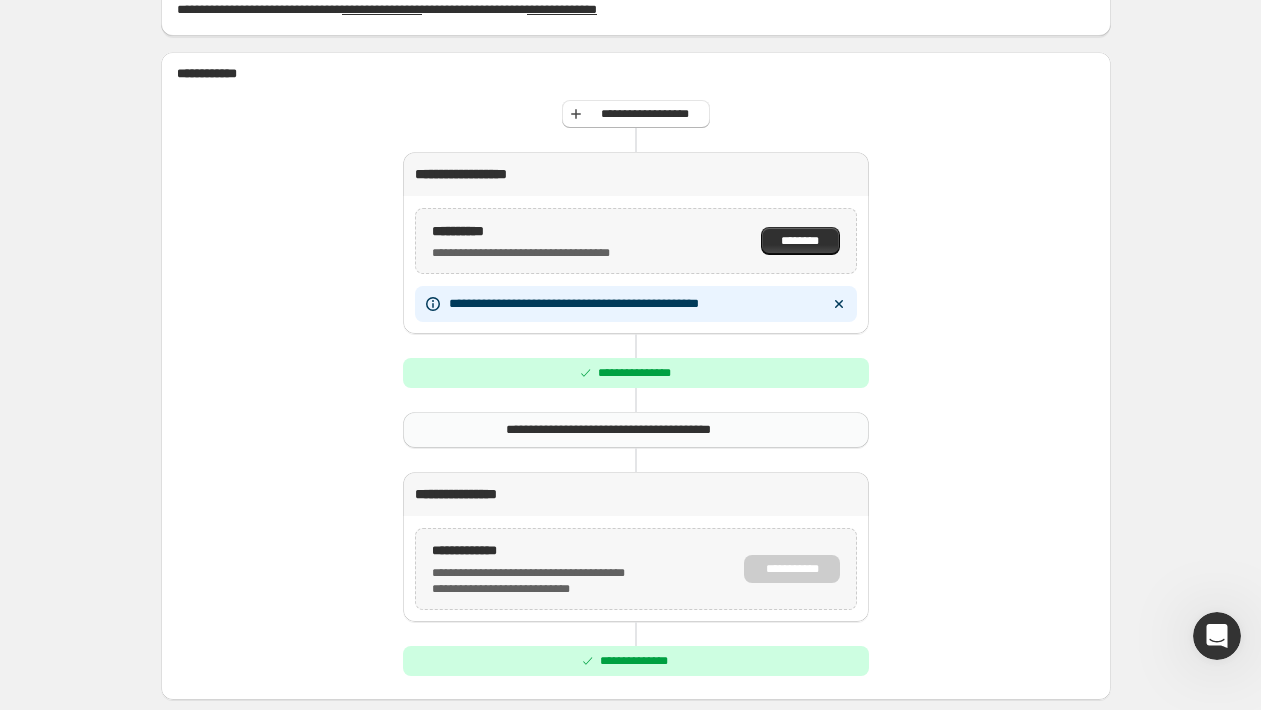 scroll, scrollTop: 96, scrollLeft: 0, axis: vertical 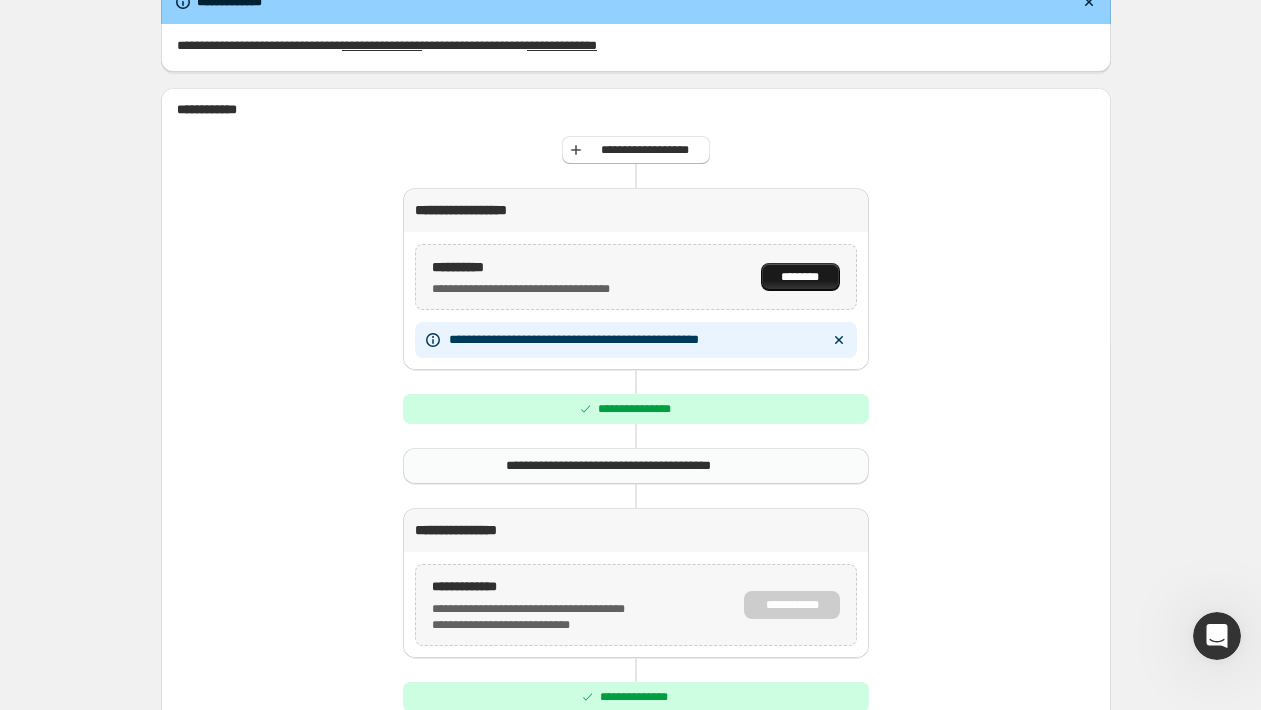 click on "********" at bounding box center (800, 277) 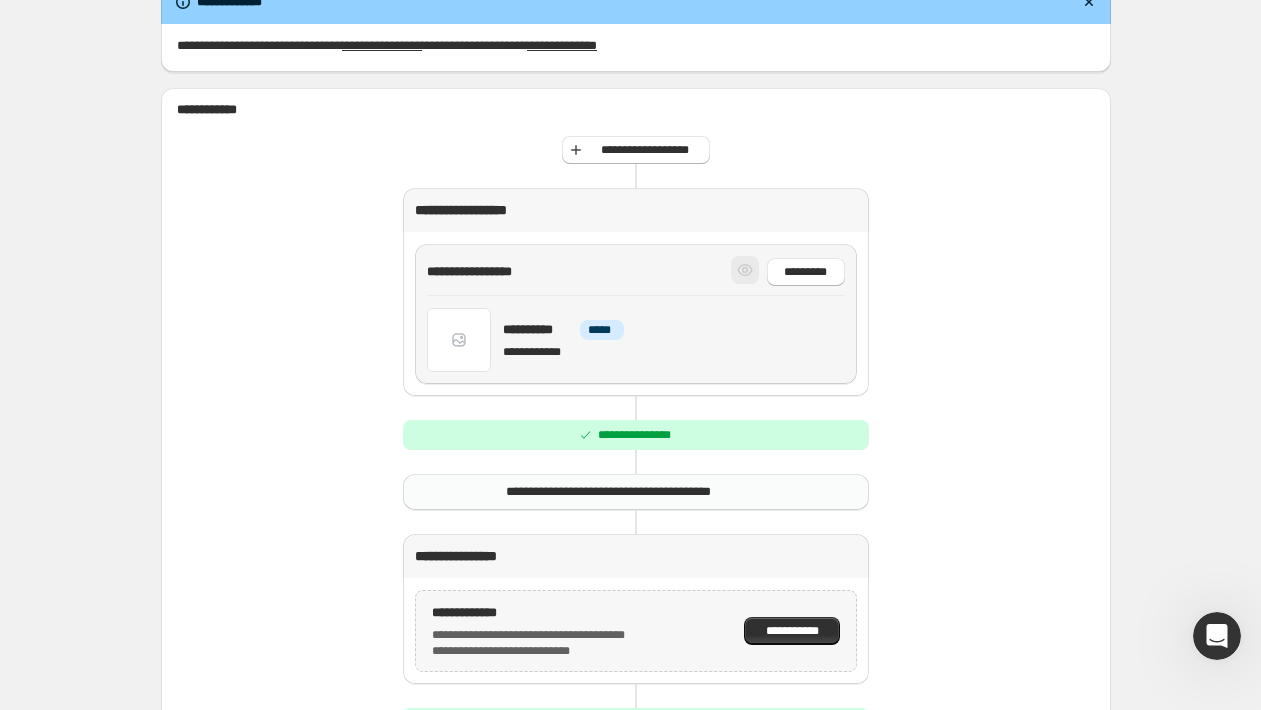 click on "*****" at bounding box center [602, 330] 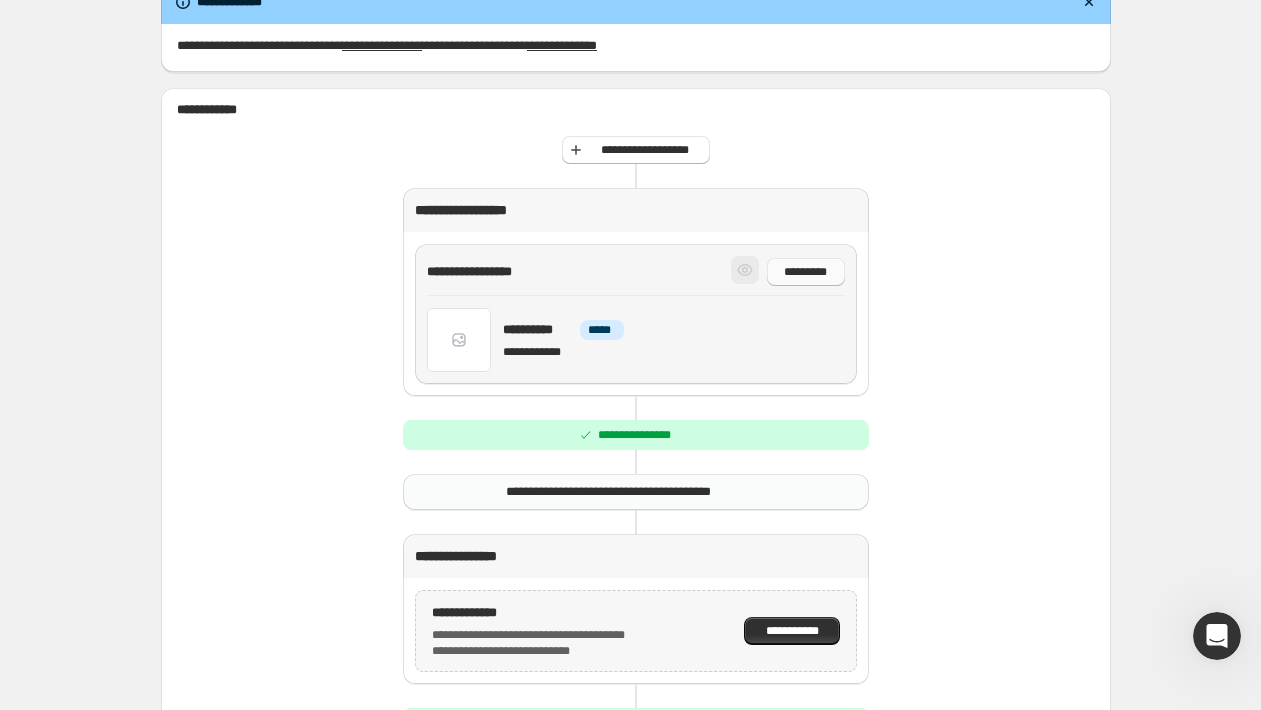 click on "*********" at bounding box center (806, 272) 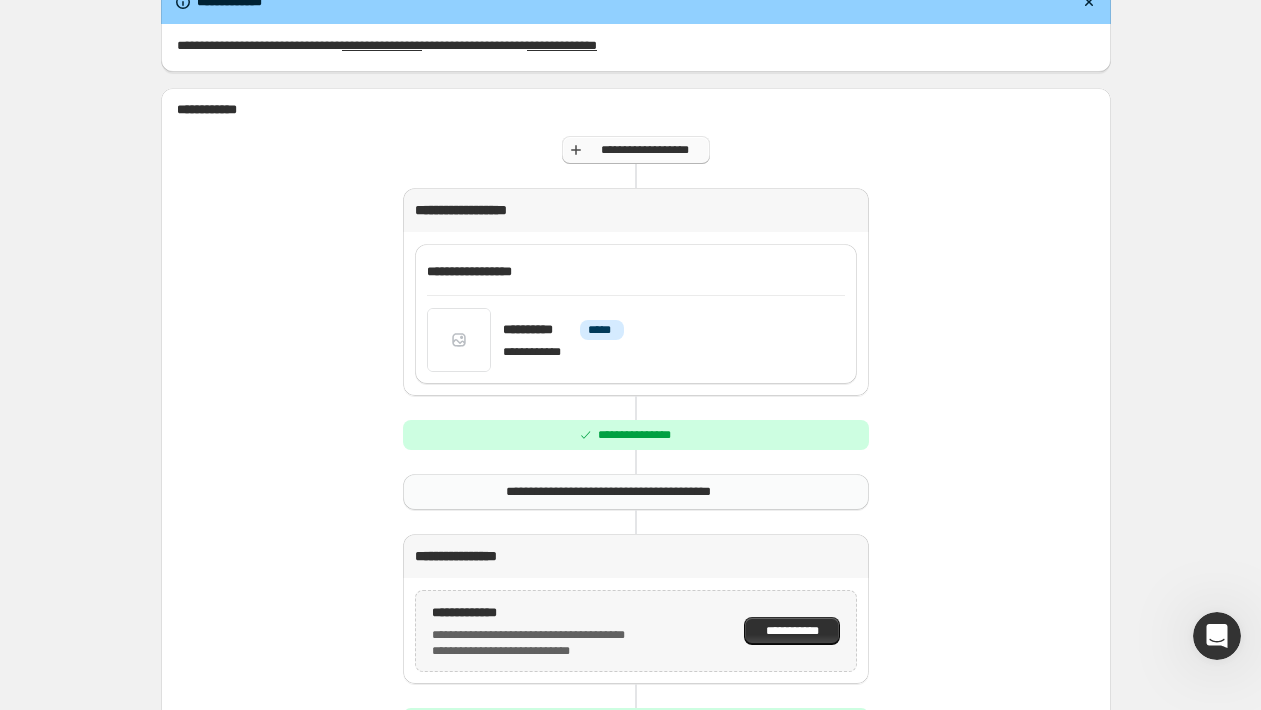 click on "**********" at bounding box center [635, 150] 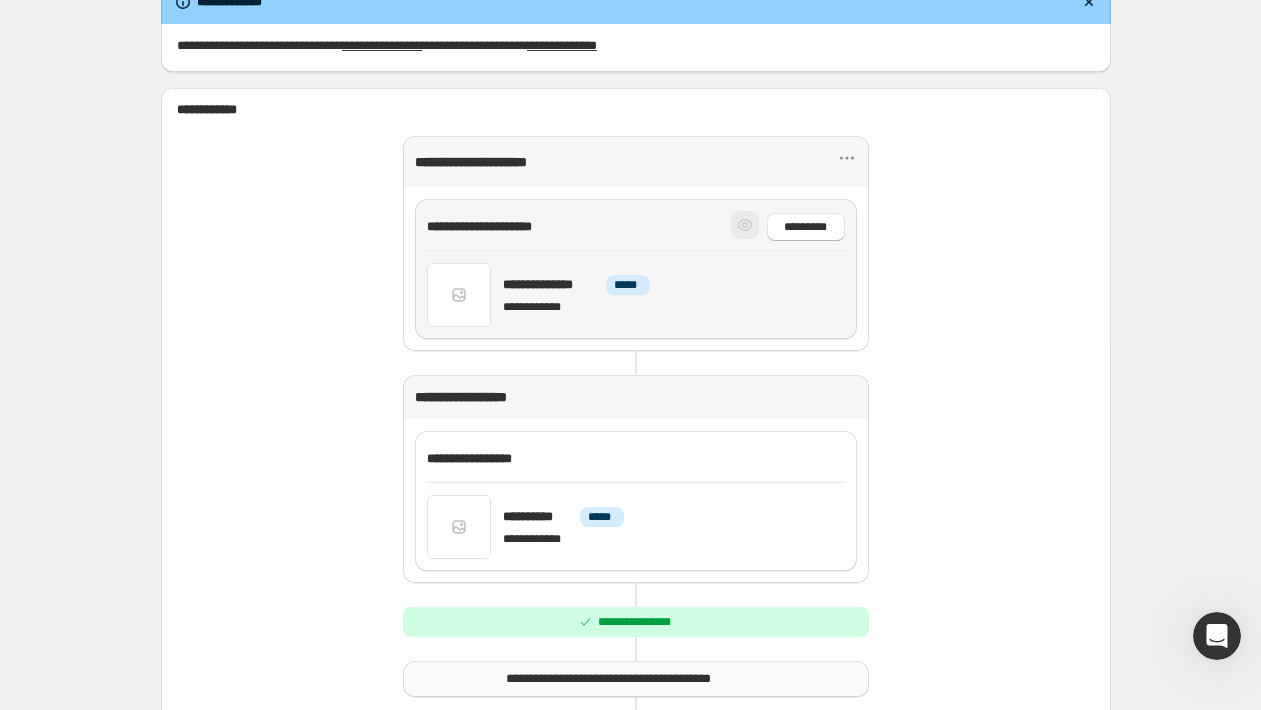 click on "**********" at bounding box center (497, 227) 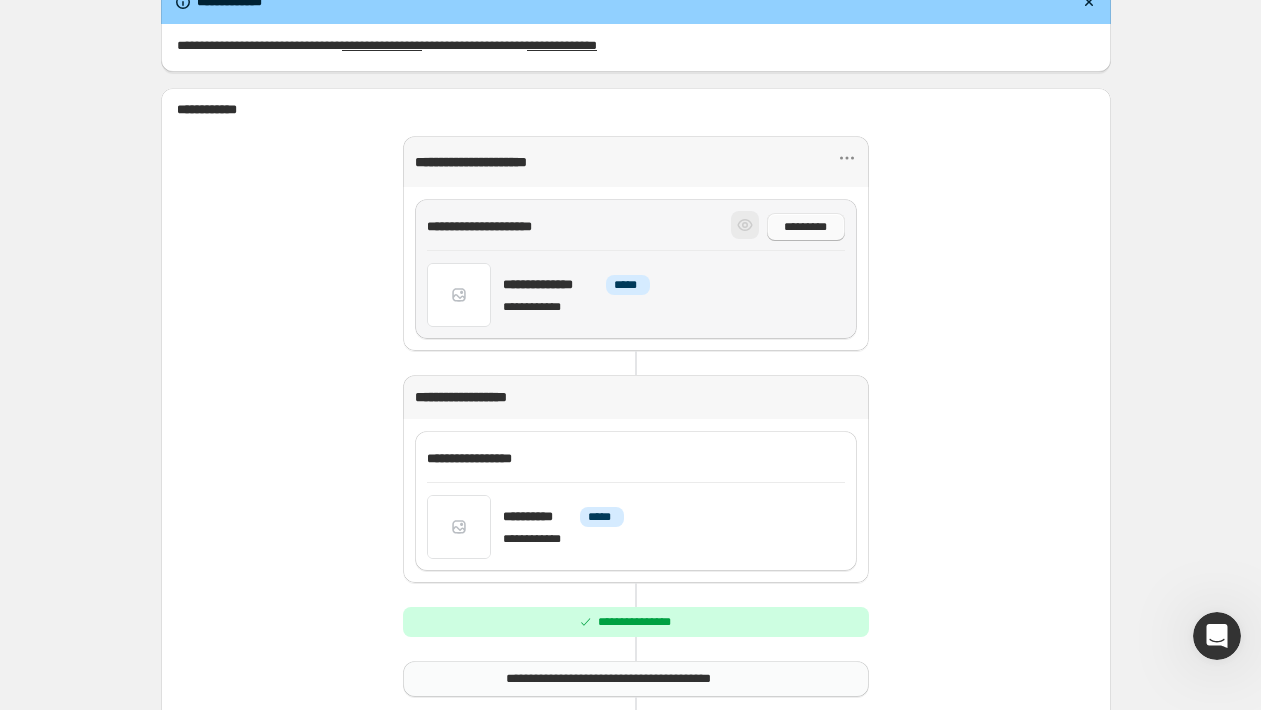 click on "*********" at bounding box center (806, 227) 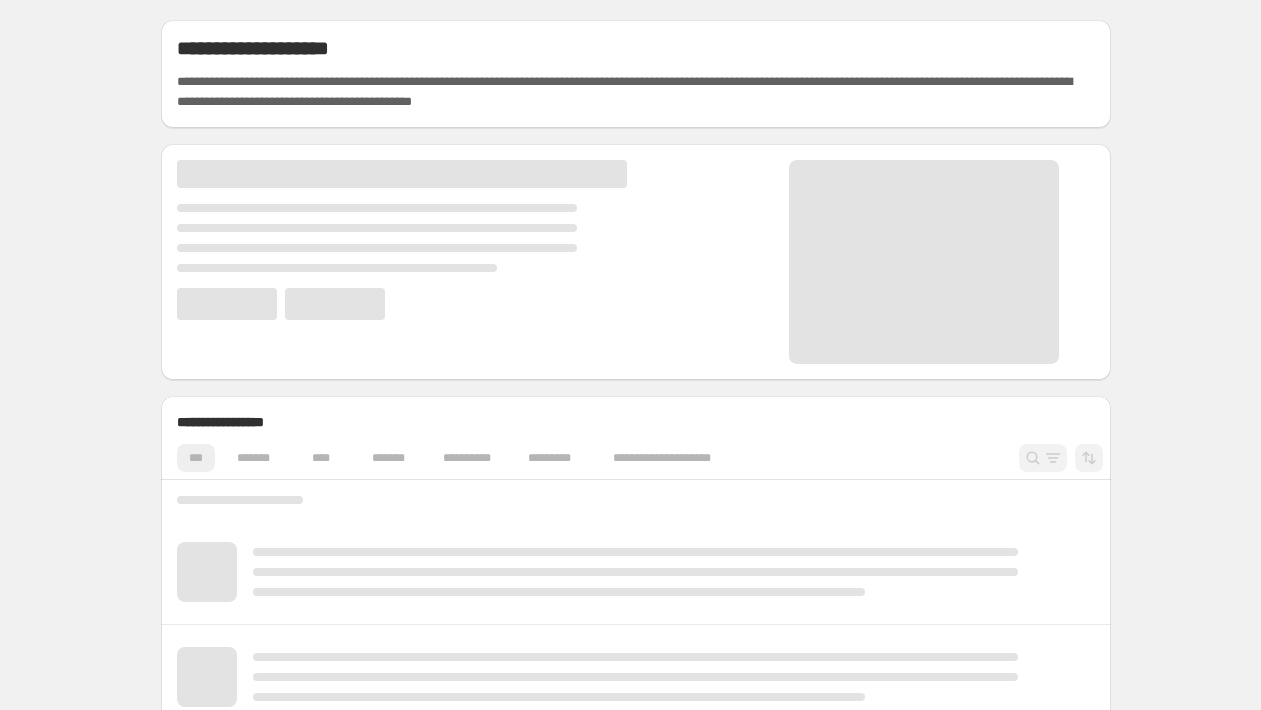 scroll, scrollTop: 0, scrollLeft: 0, axis: both 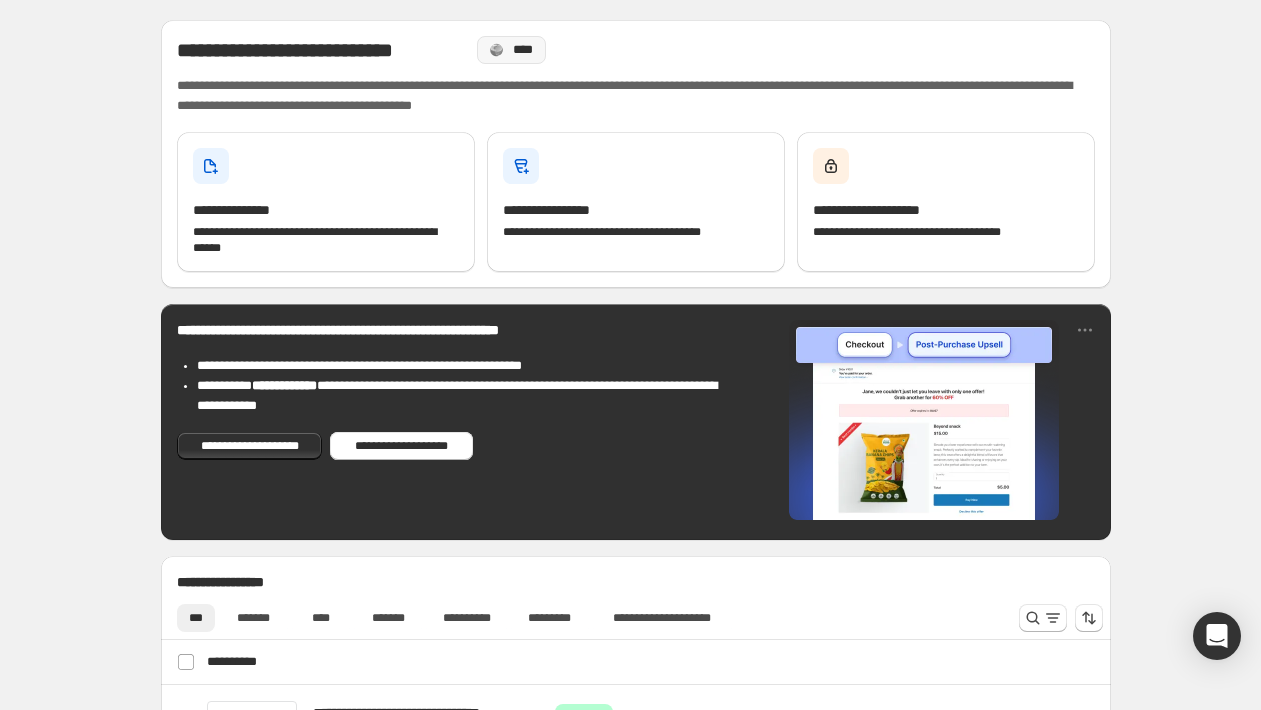 click on "****" at bounding box center [523, 50] 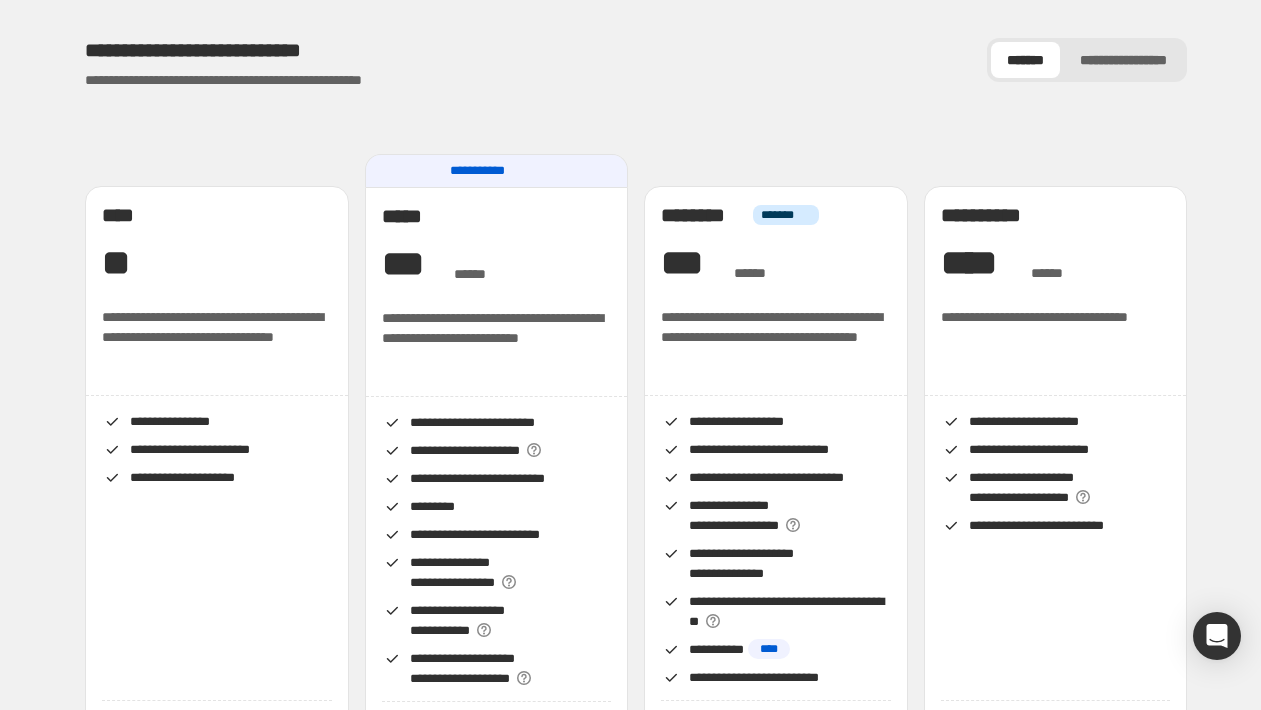 scroll, scrollTop: 0, scrollLeft: 0, axis: both 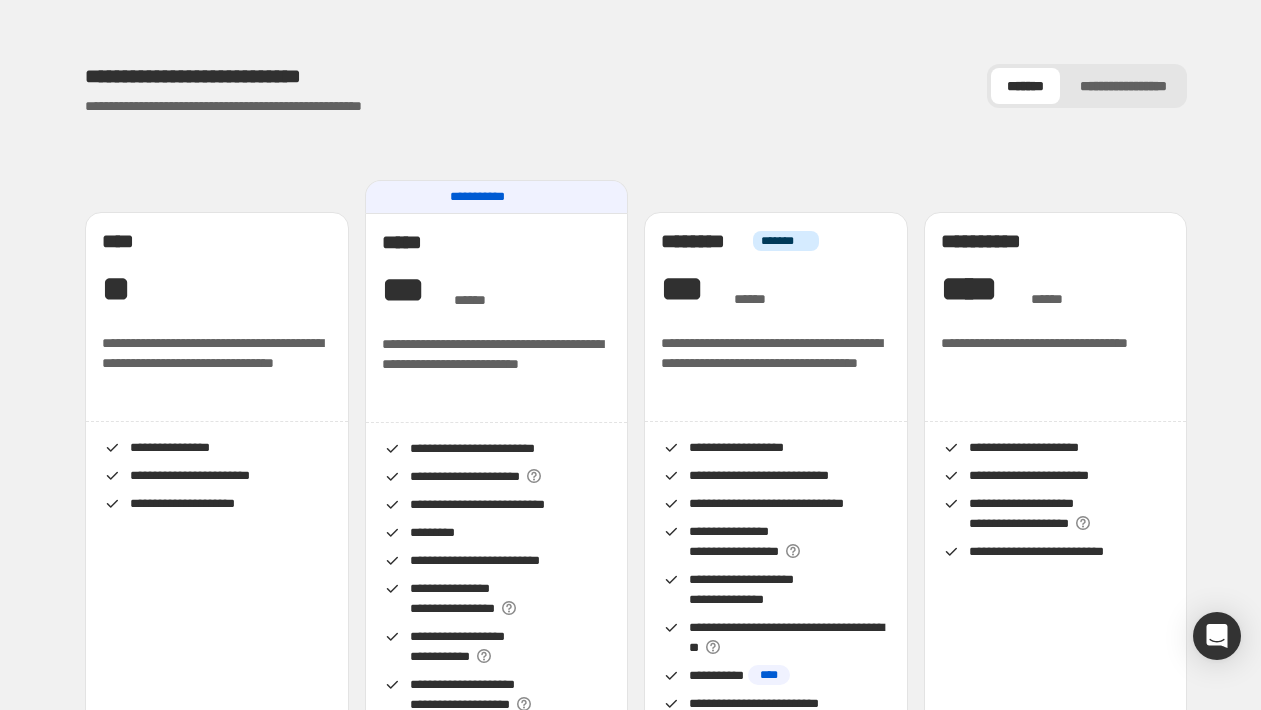 click on "**********" at bounding box center (1123, 86) 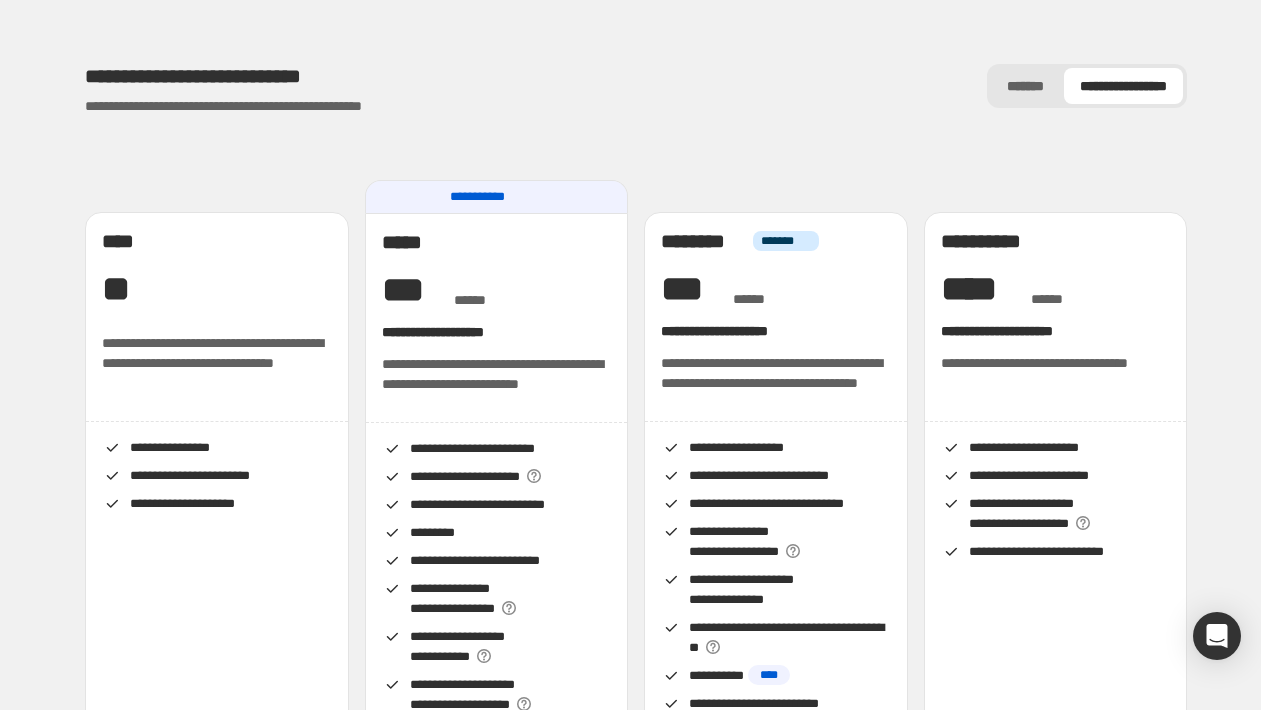 click on "*******" at bounding box center (1025, 86) 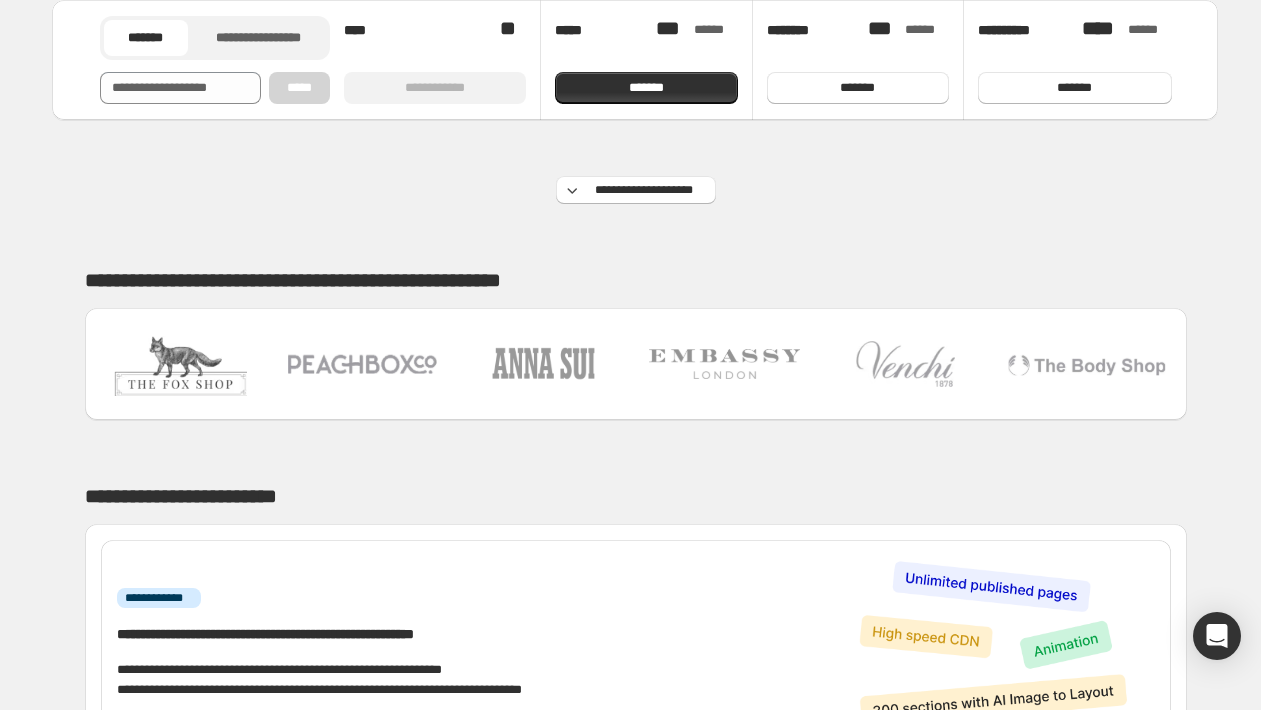 scroll, scrollTop: 849, scrollLeft: 0, axis: vertical 